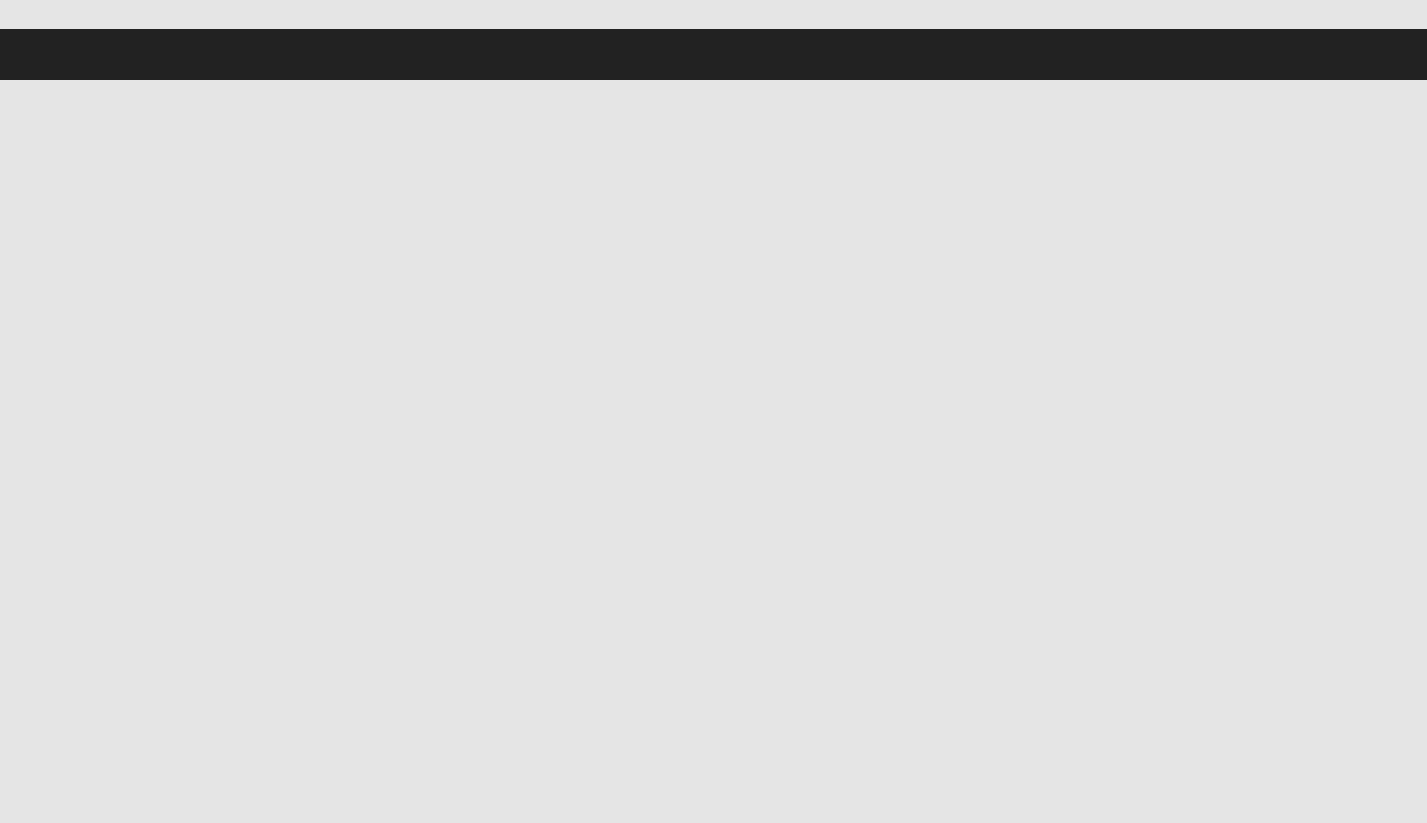 scroll, scrollTop: 0, scrollLeft: 0, axis: both 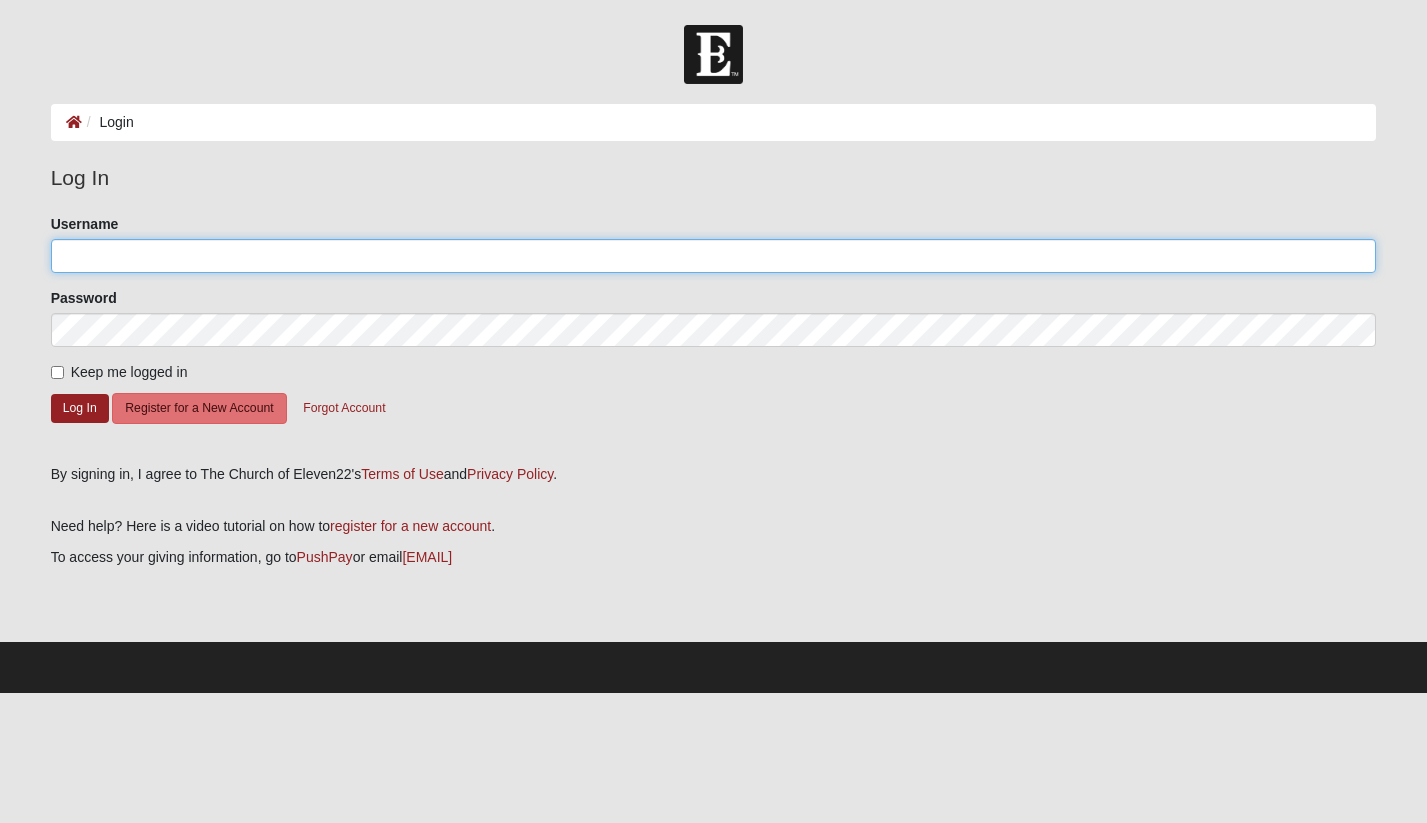 type on "gldarter" 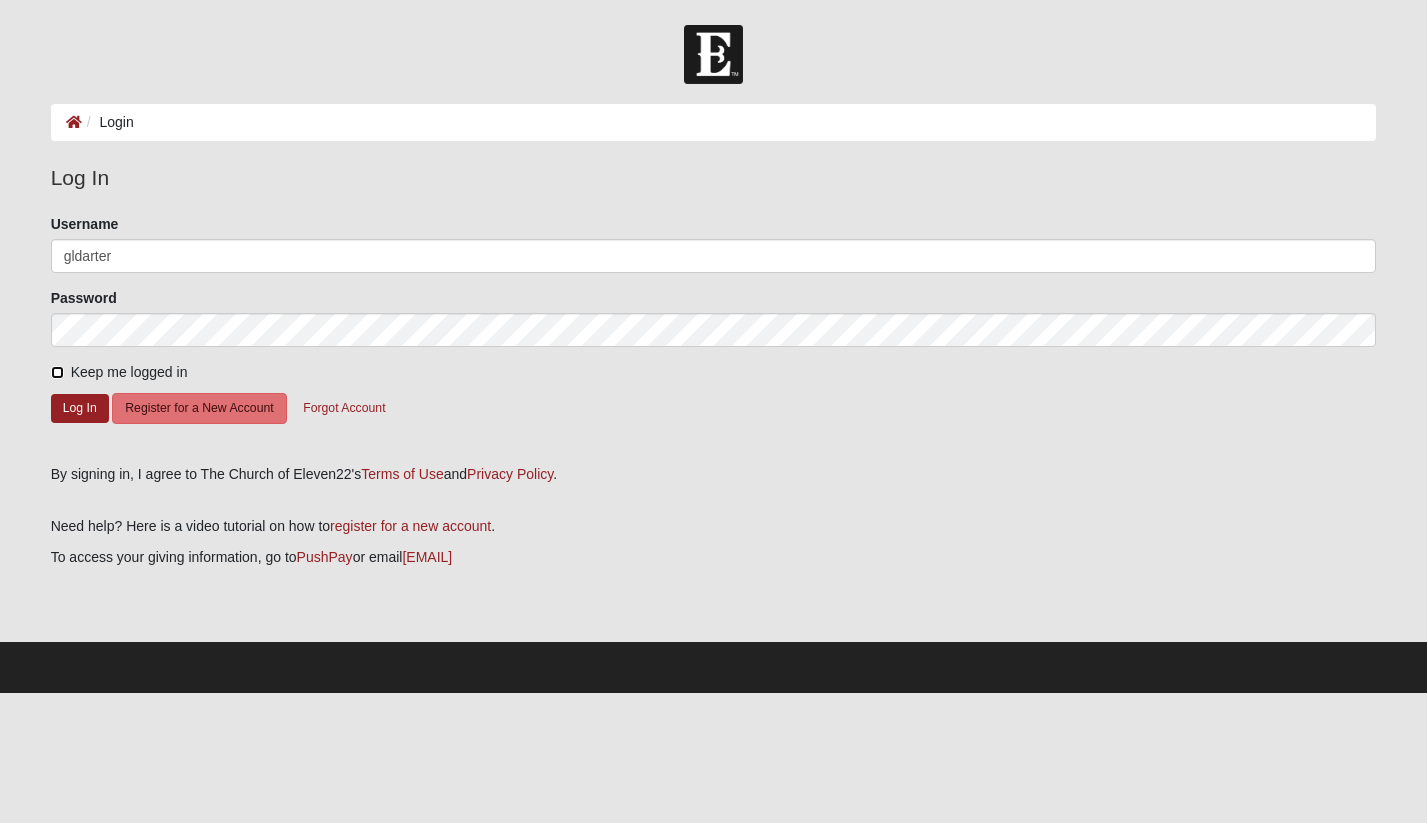 click on "Keep me logged in" at bounding box center [57, 372] 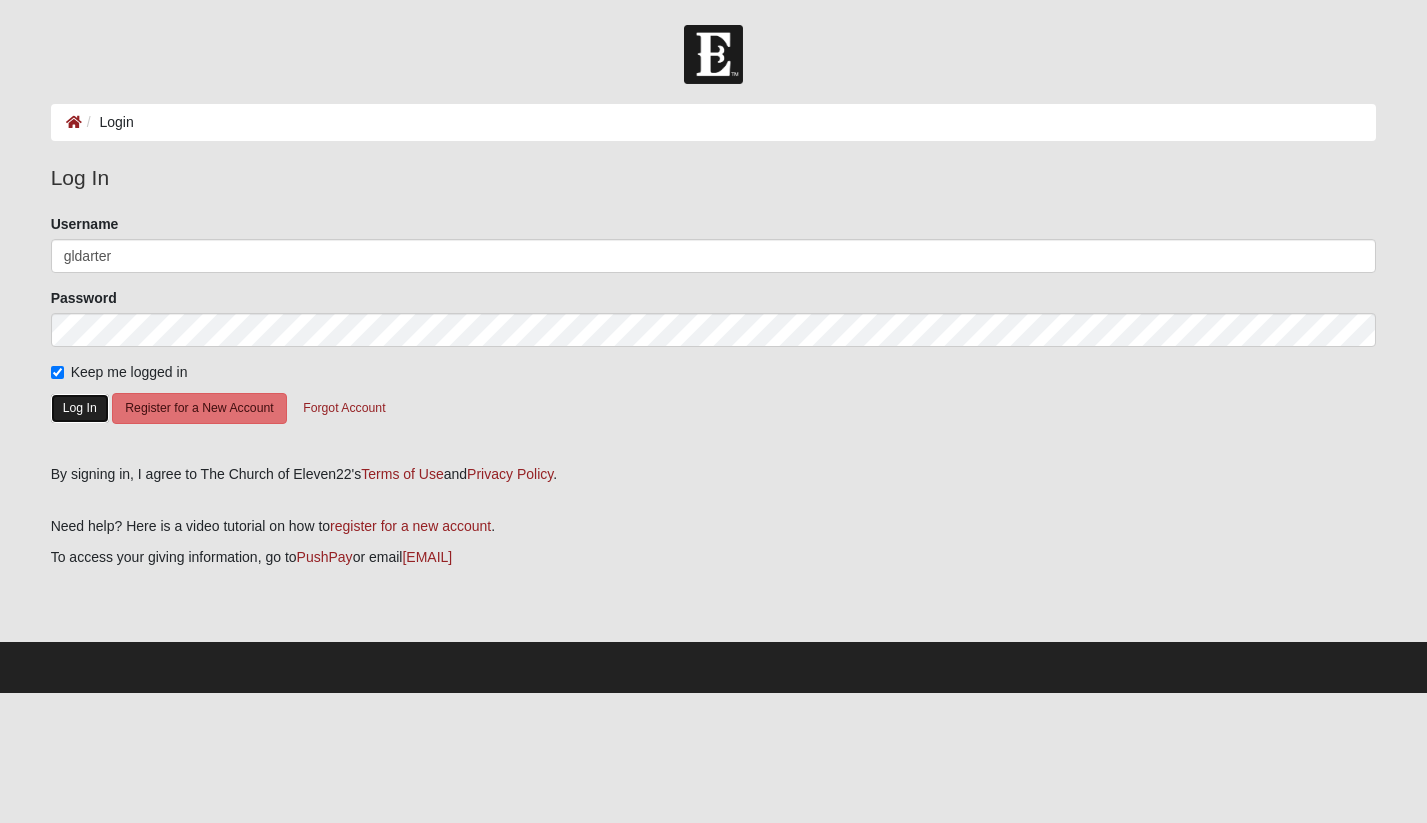 click on "Log In" 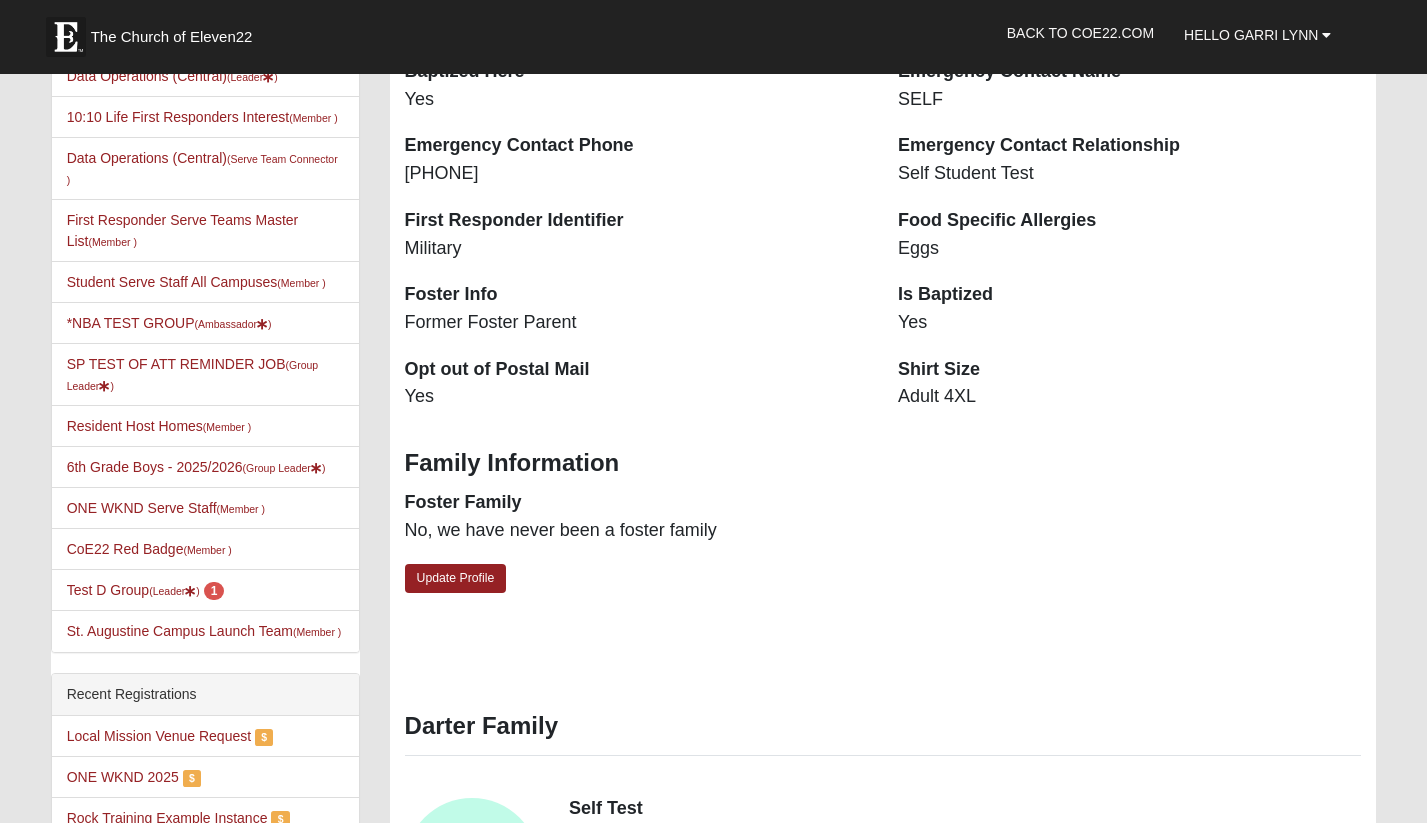 scroll, scrollTop: 599, scrollLeft: 0, axis: vertical 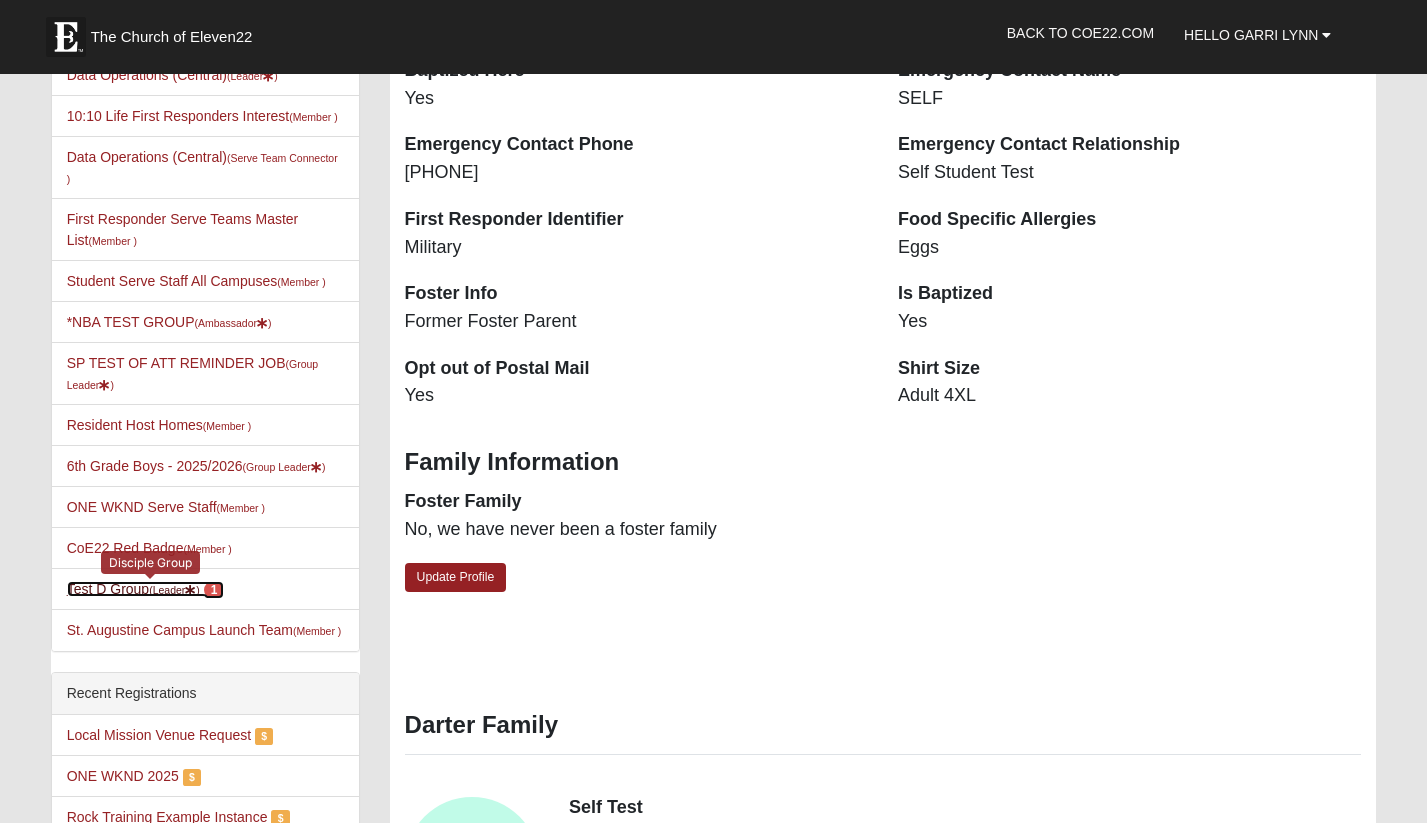 click on "Test D Group  (Leader
)
1" at bounding box center (146, 589) 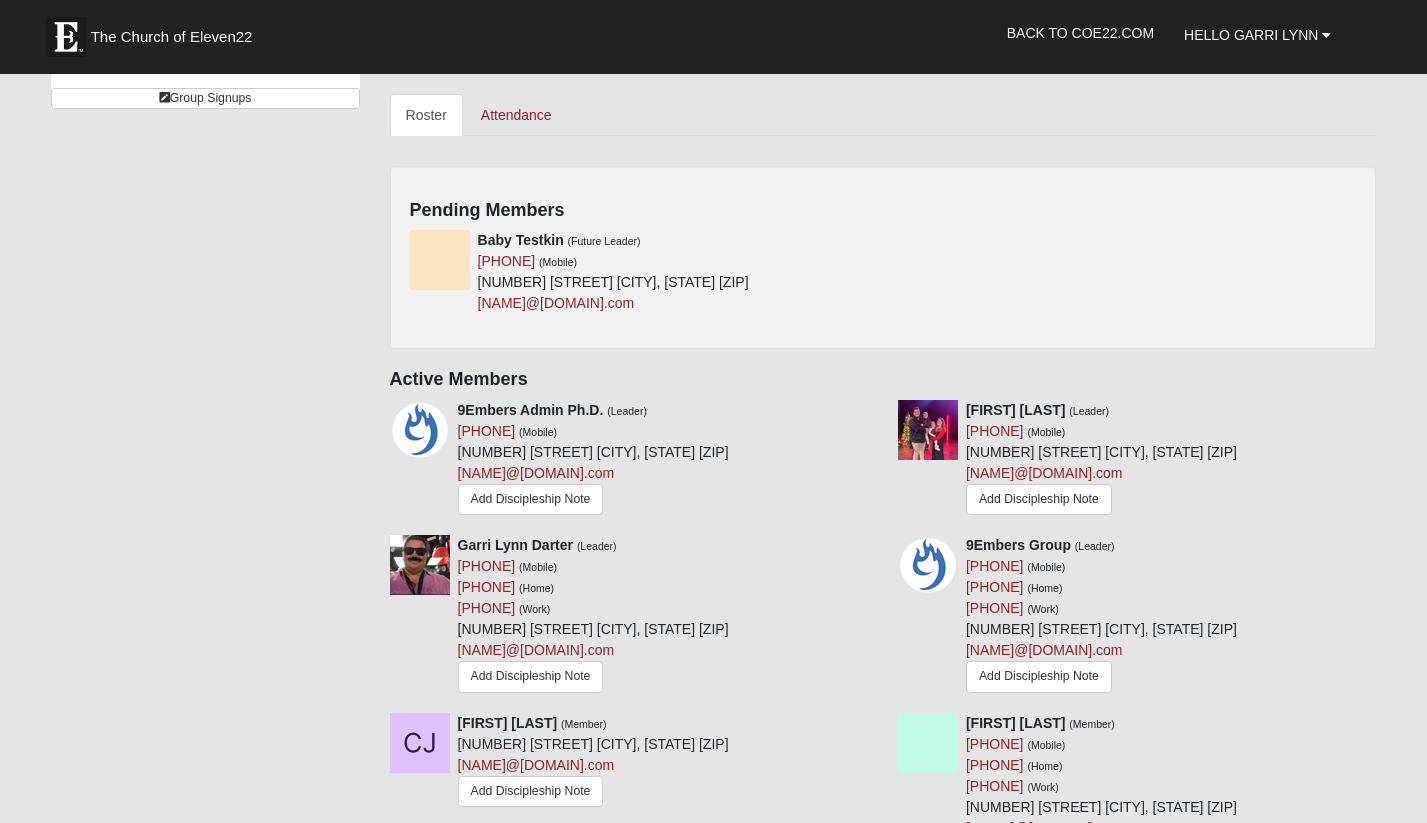scroll, scrollTop: 616, scrollLeft: 0, axis: vertical 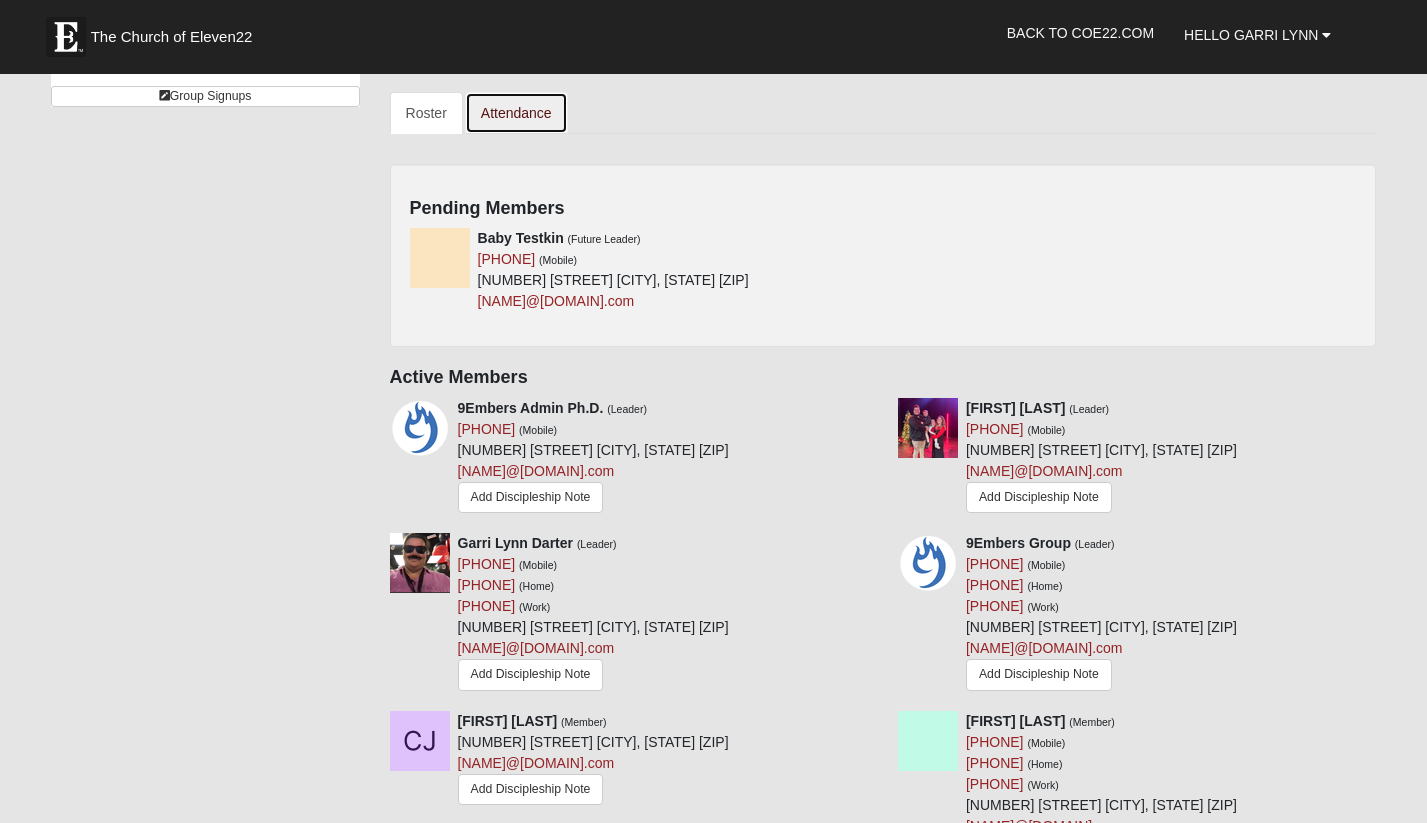 click on "Attendance" at bounding box center (516, 113) 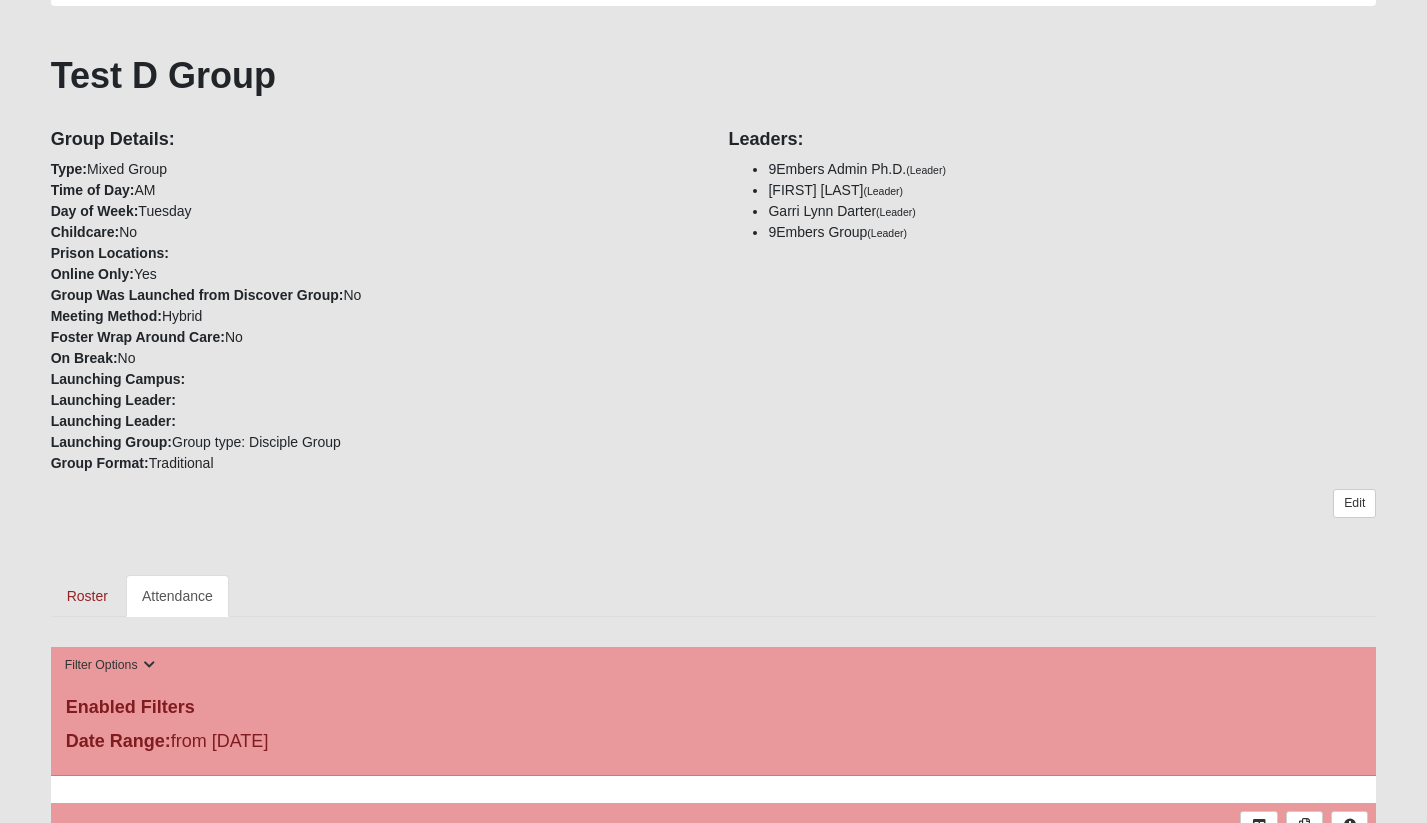 scroll, scrollTop: 262, scrollLeft: 0, axis: vertical 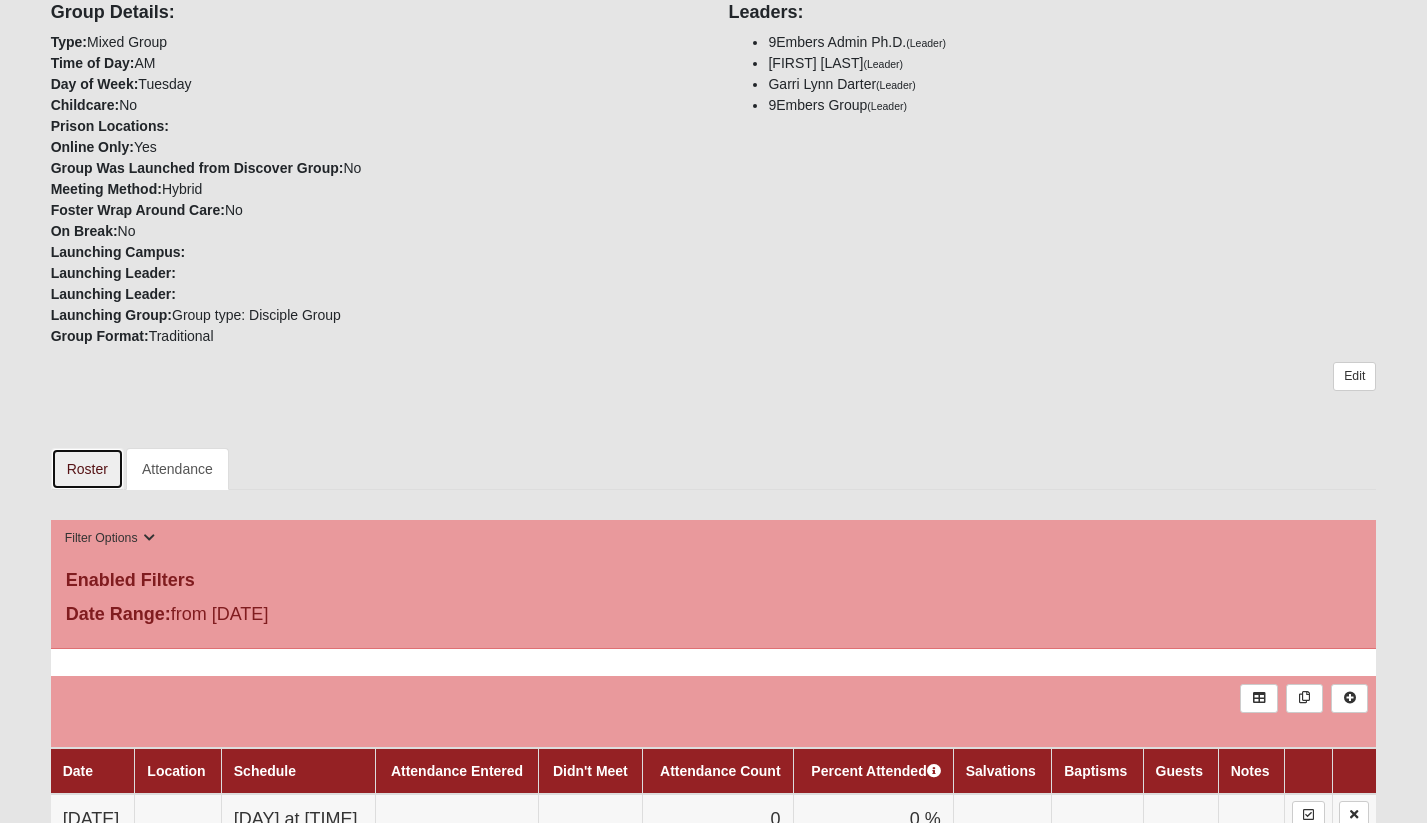 click on "Roster" at bounding box center (87, 469) 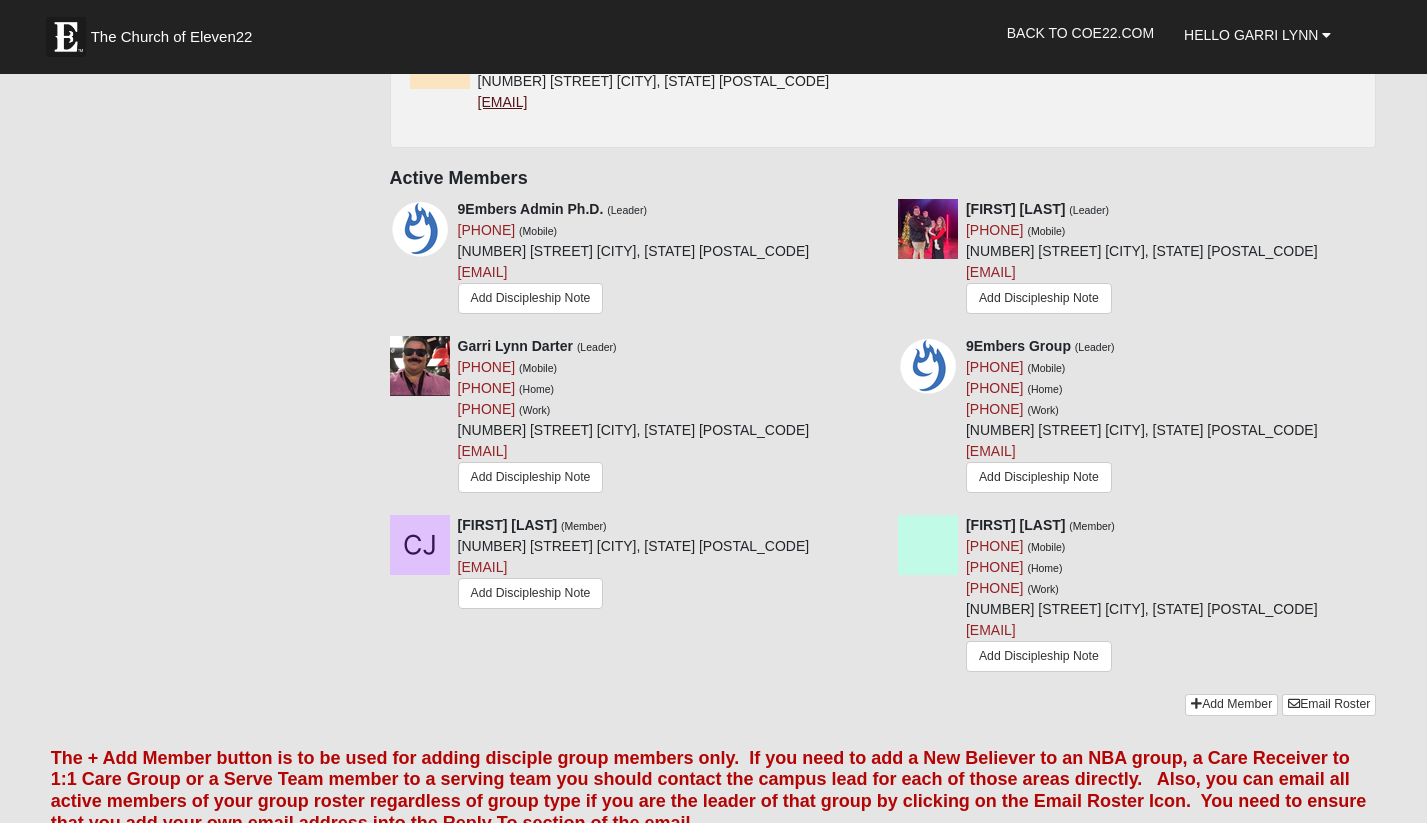 scroll, scrollTop: 821, scrollLeft: 0, axis: vertical 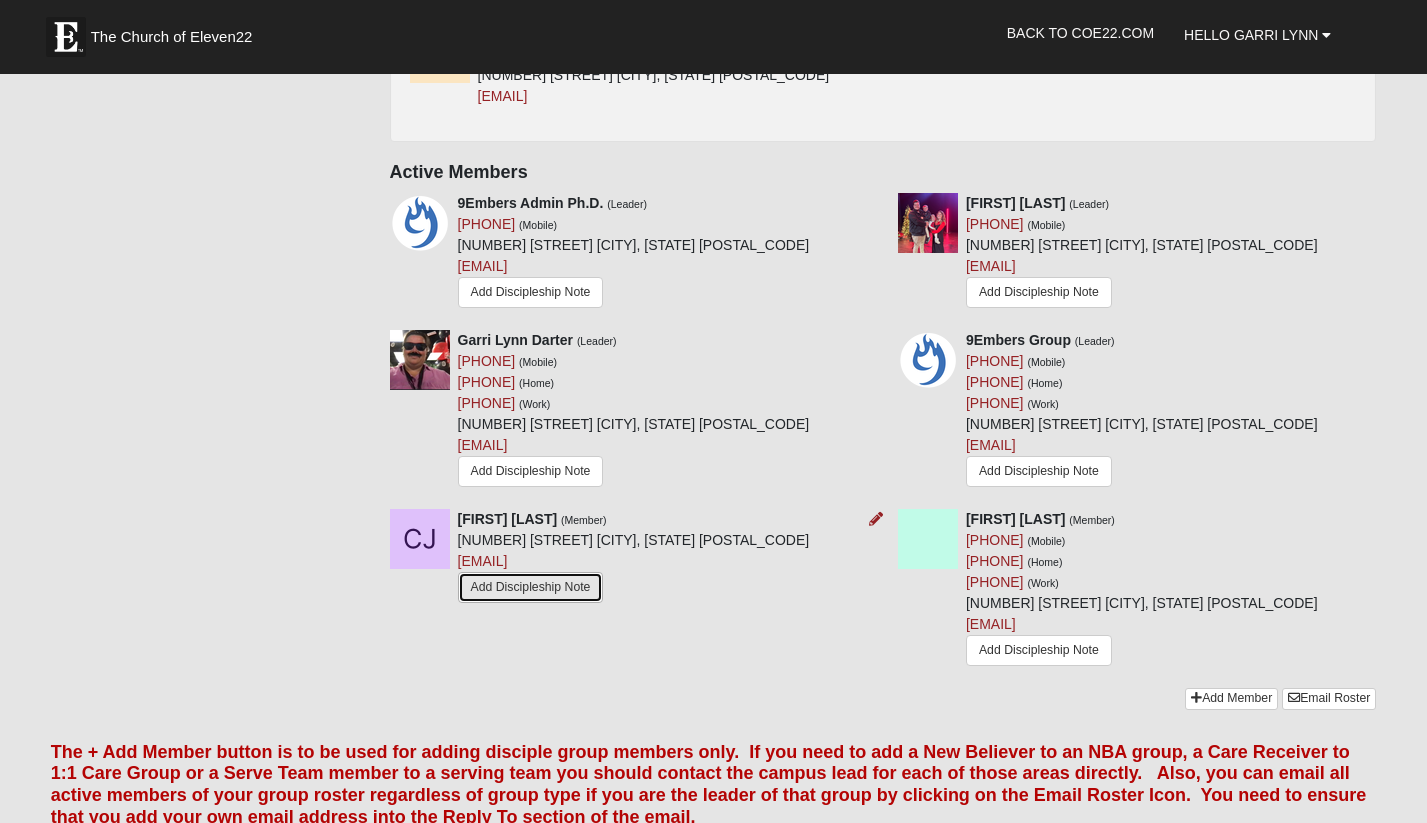 click on "Add Discipleship Note" at bounding box center [531, 587] 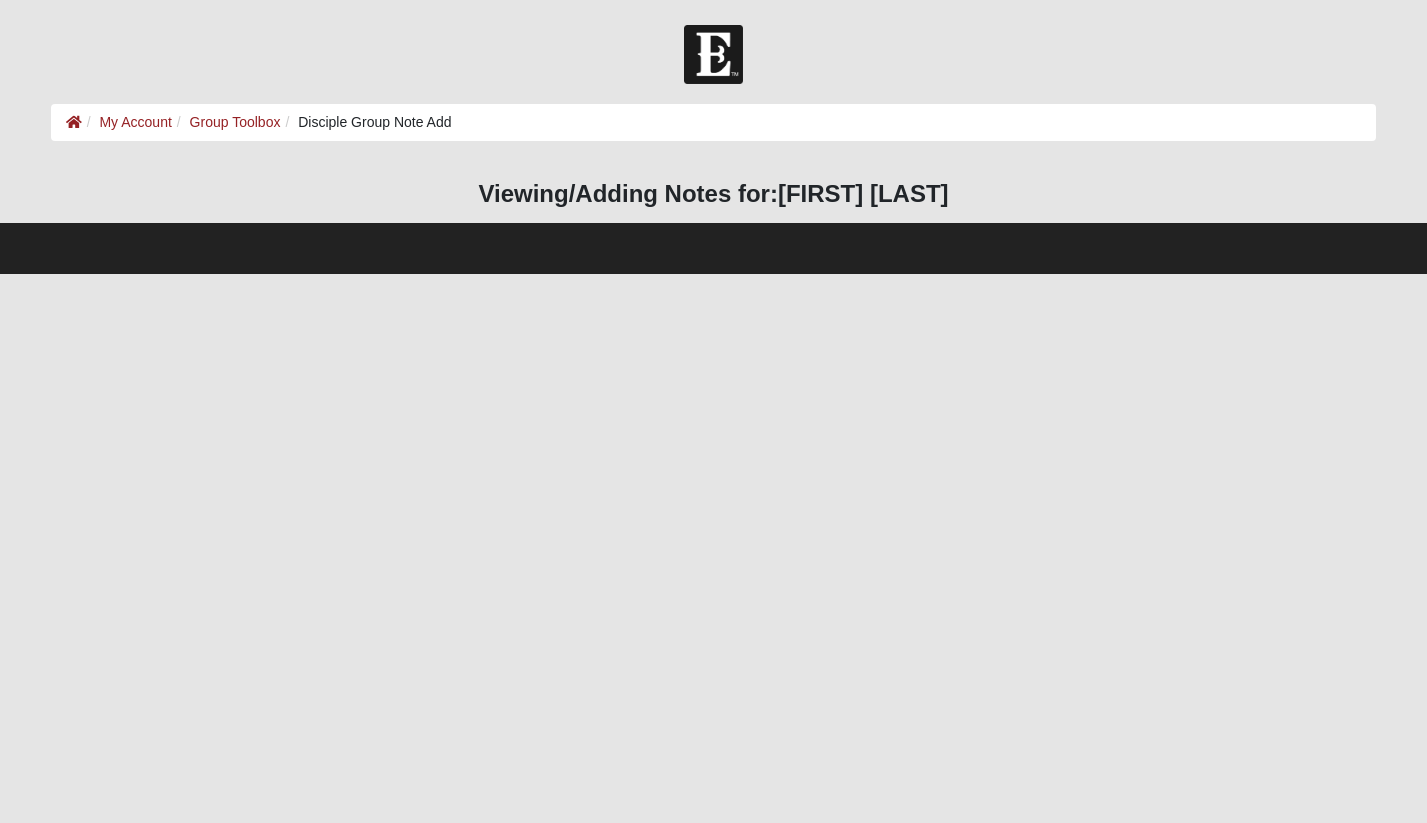 scroll, scrollTop: 0, scrollLeft: 0, axis: both 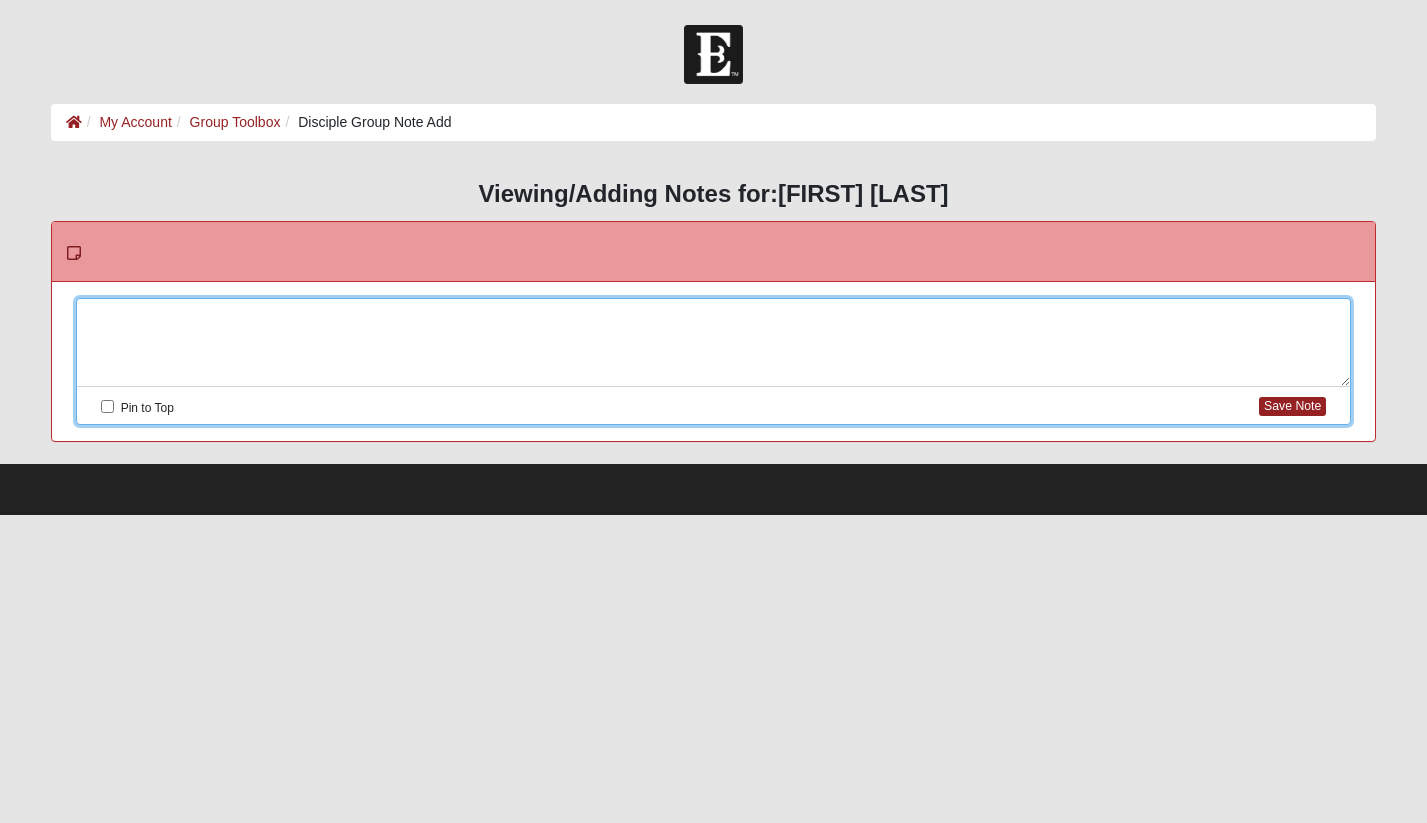 click at bounding box center (714, 343) 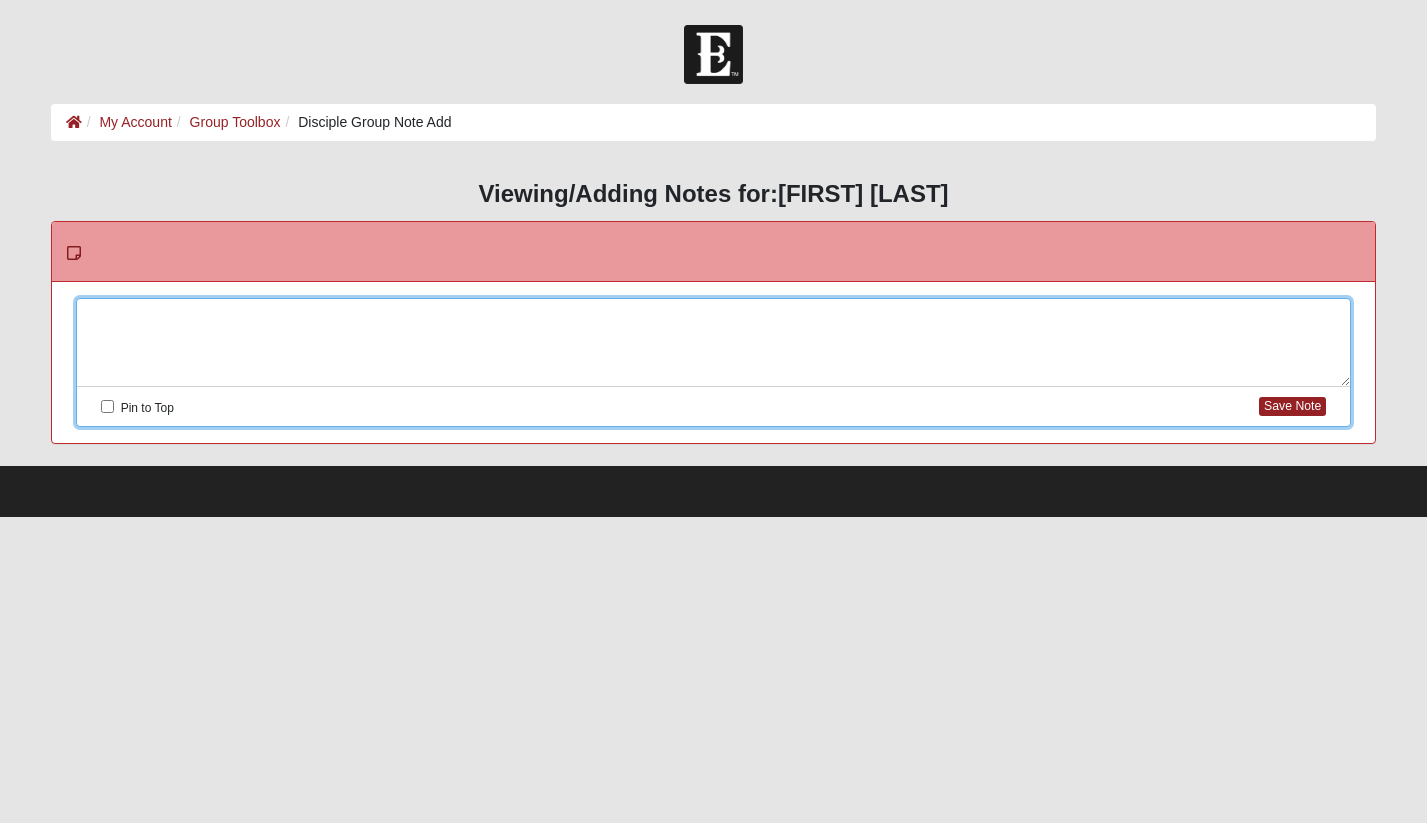 type 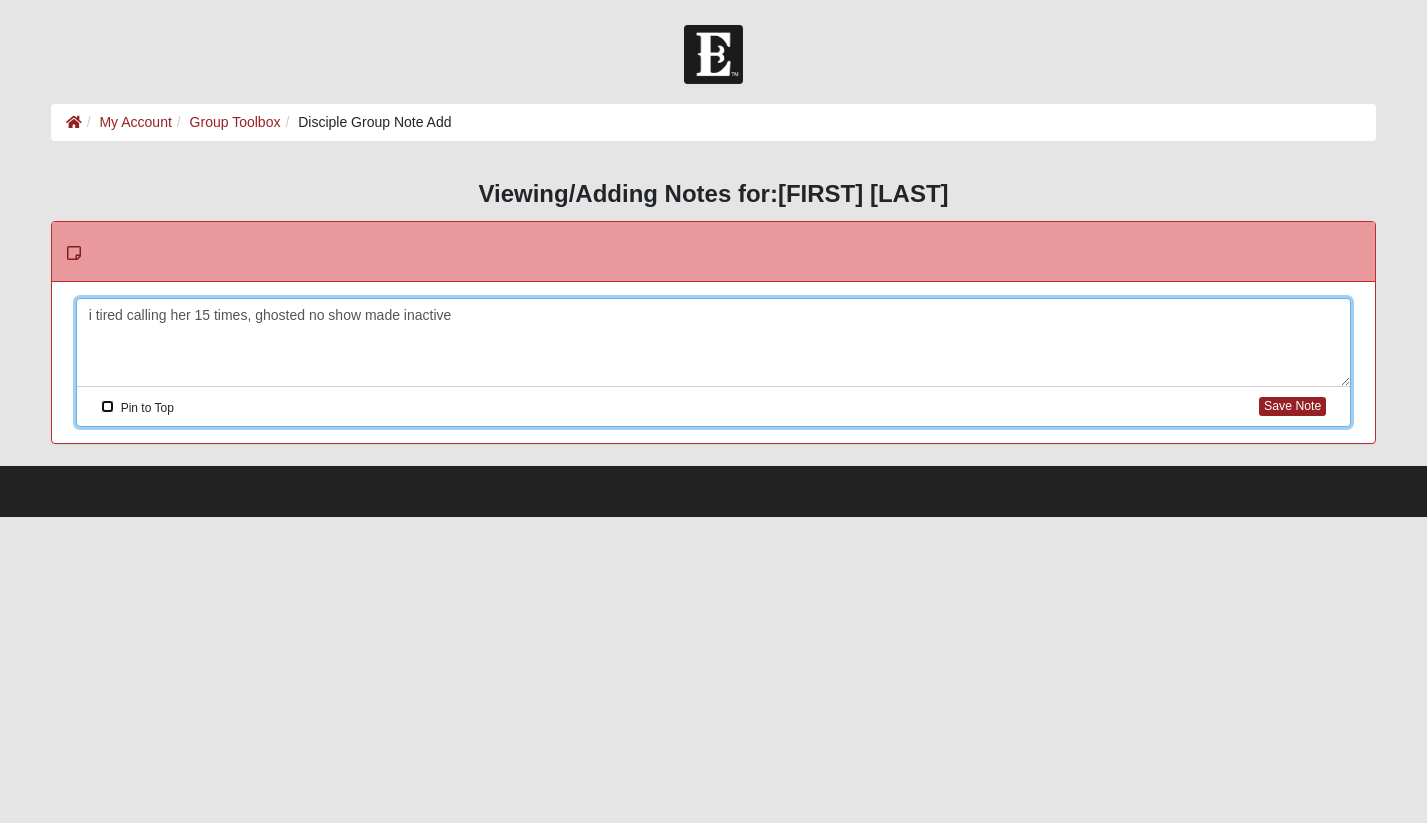 click on "Pin to Top" at bounding box center [107, 406] 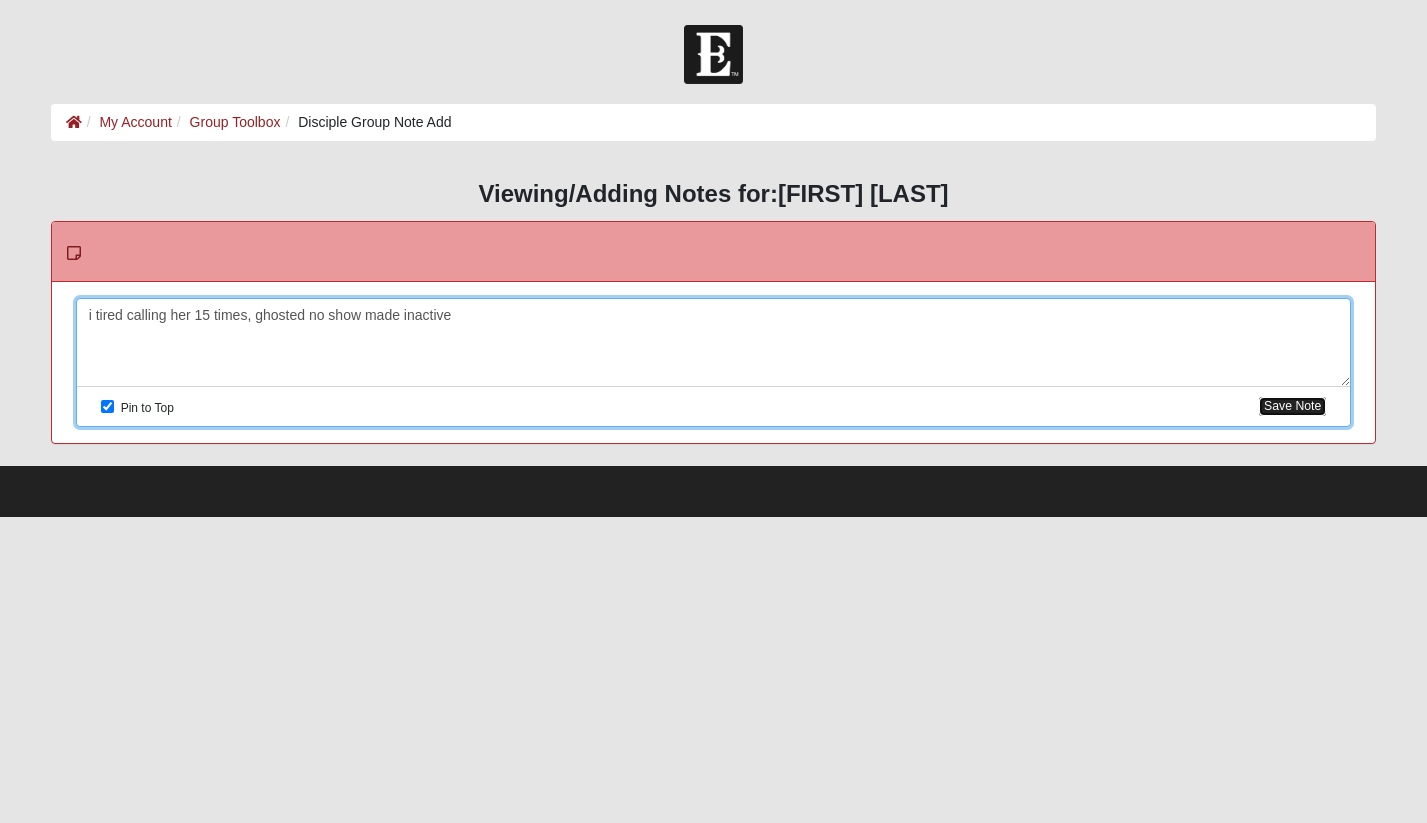 click on "Save Note" at bounding box center [1292, 406] 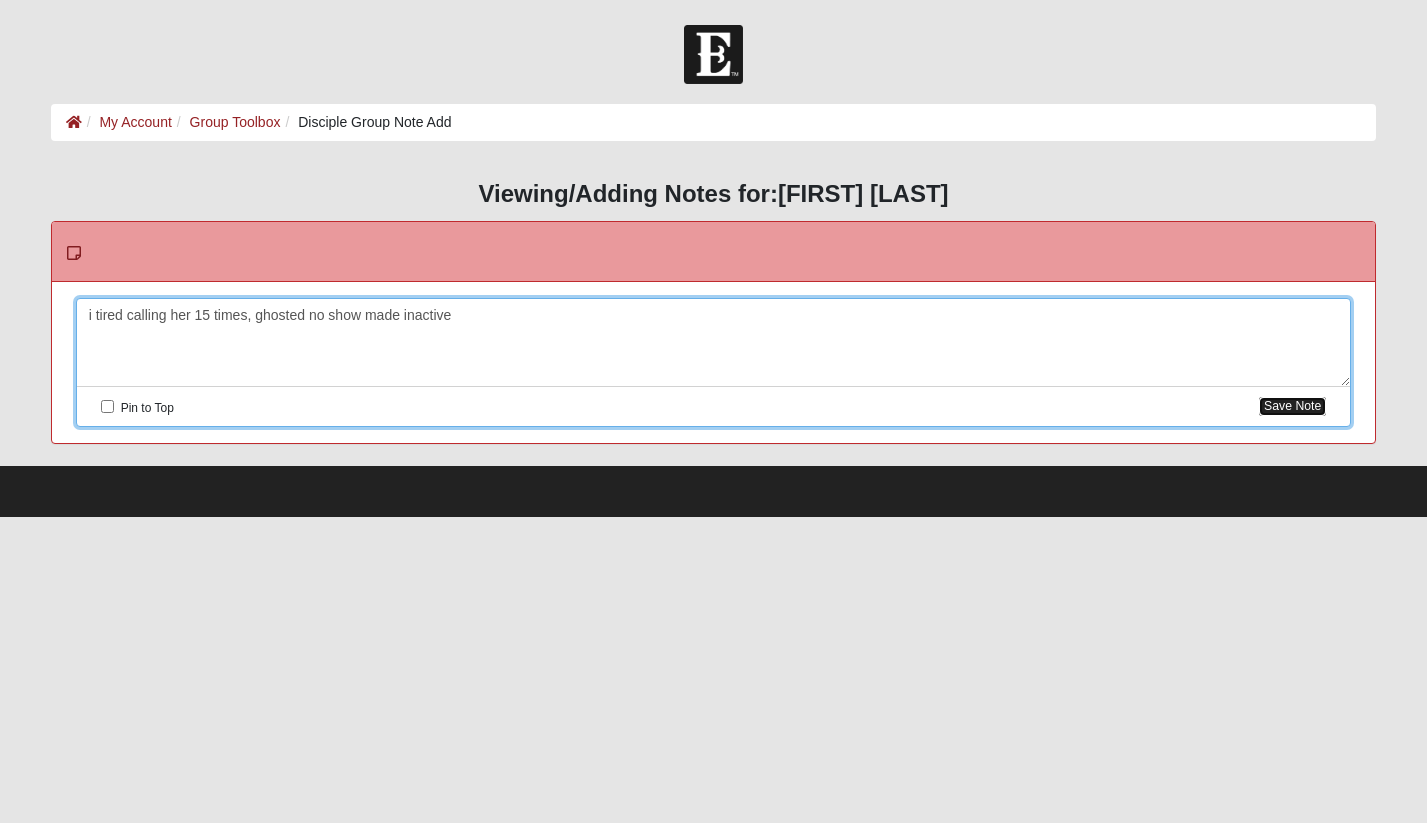 checkbox on "false" 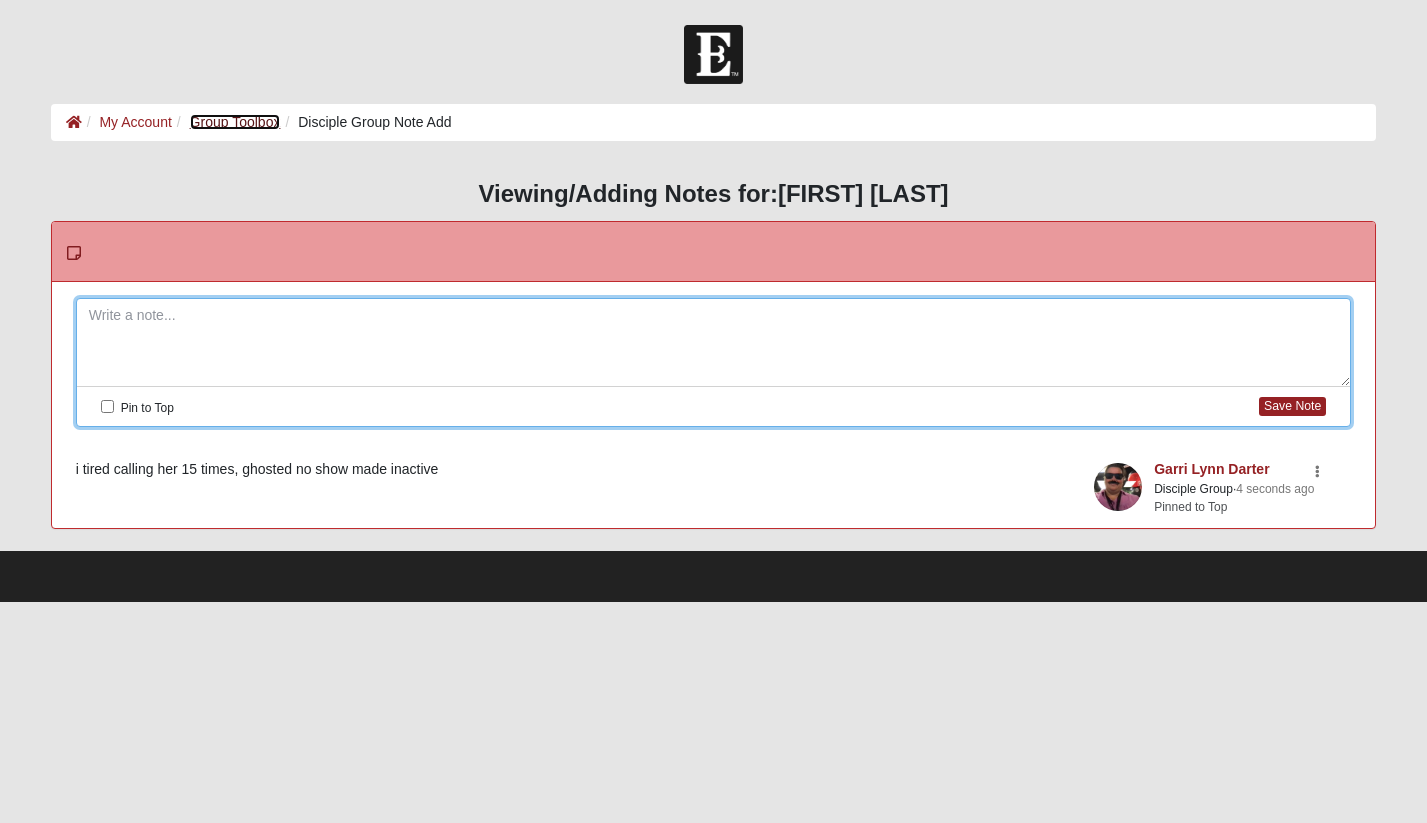 click on "Group Toolbox" at bounding box center (235, 122) 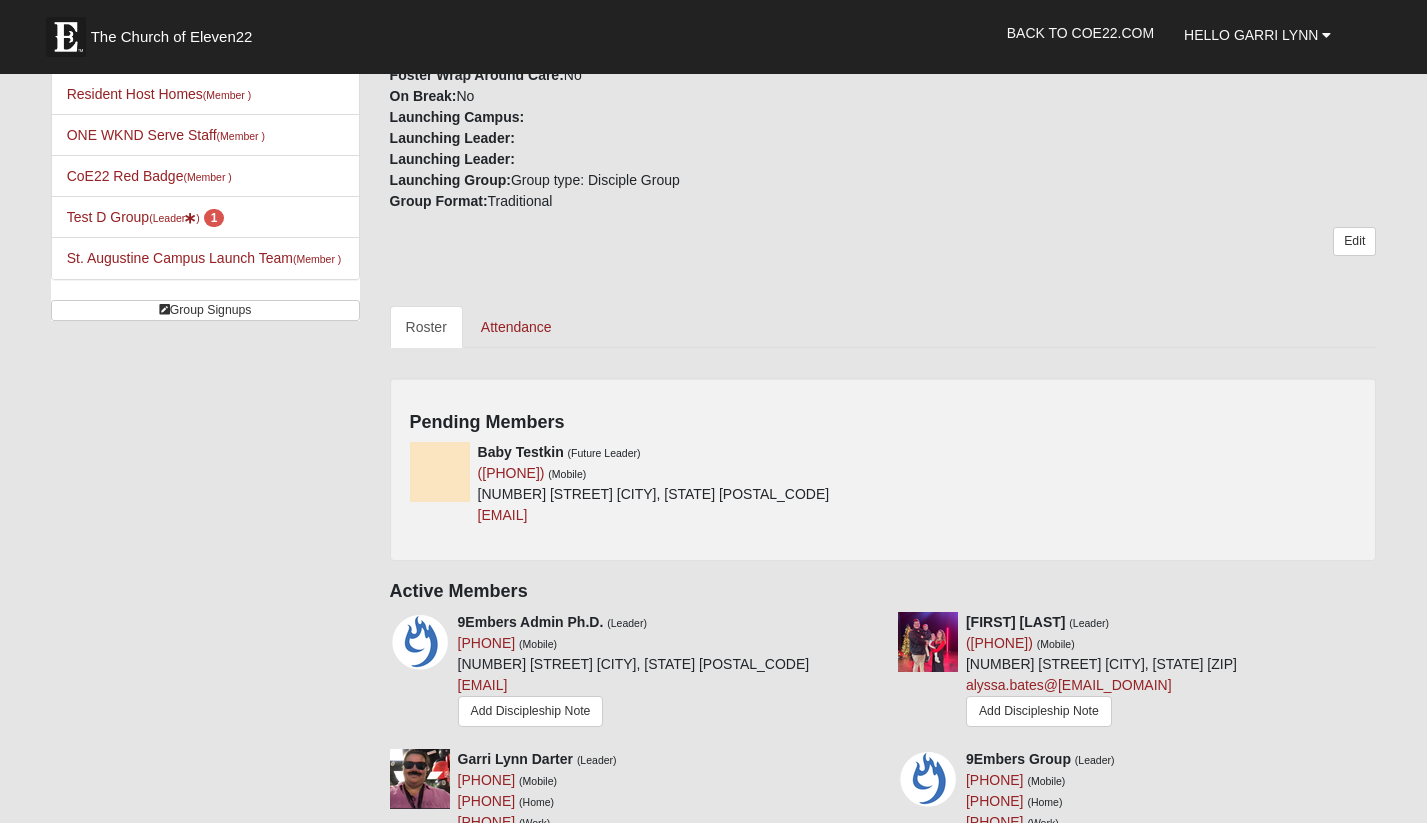 scroll, scrollTop: 394, scrollLeft: 0, axis: vertical 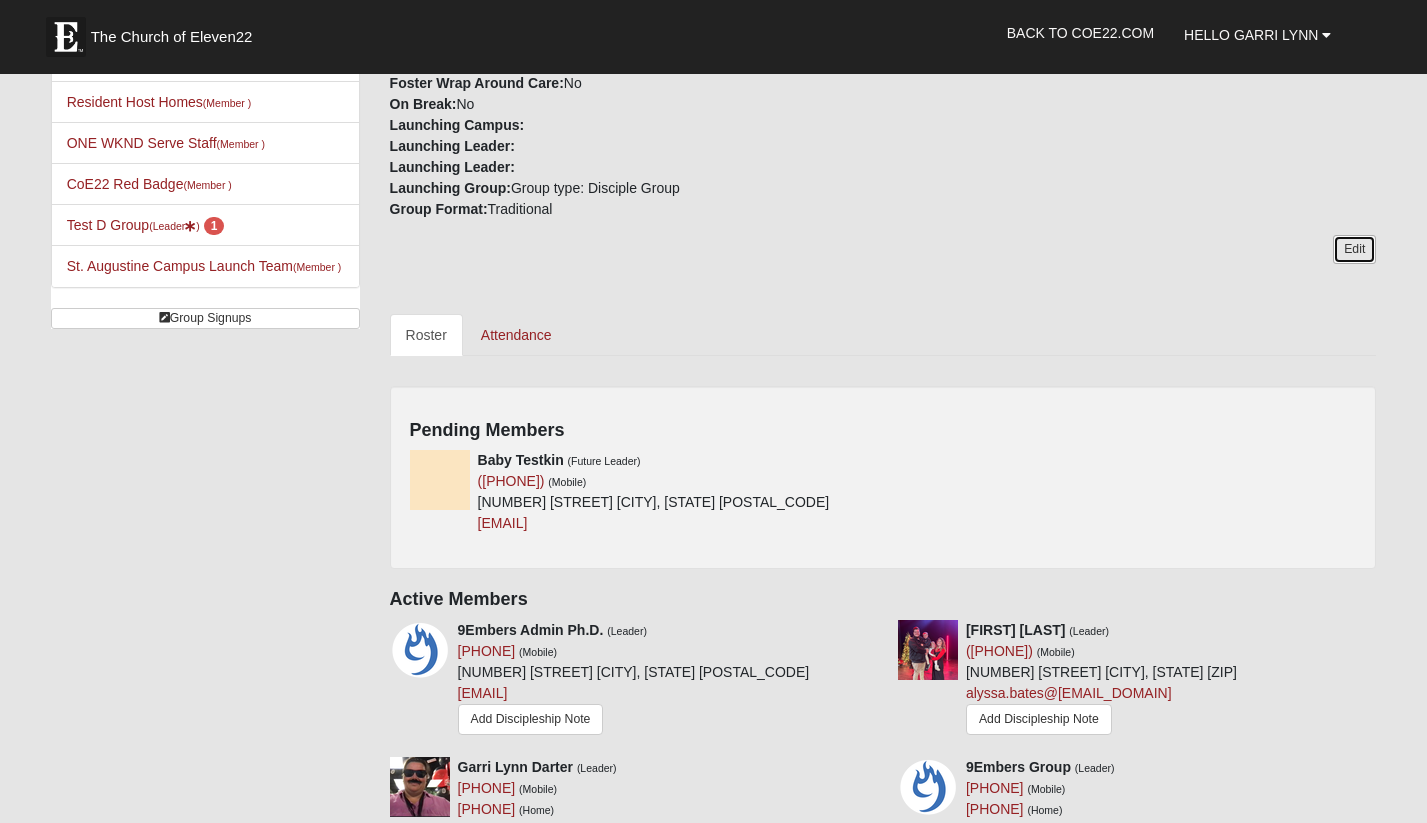 click on "Edit" at bounding box center [1354, 249] 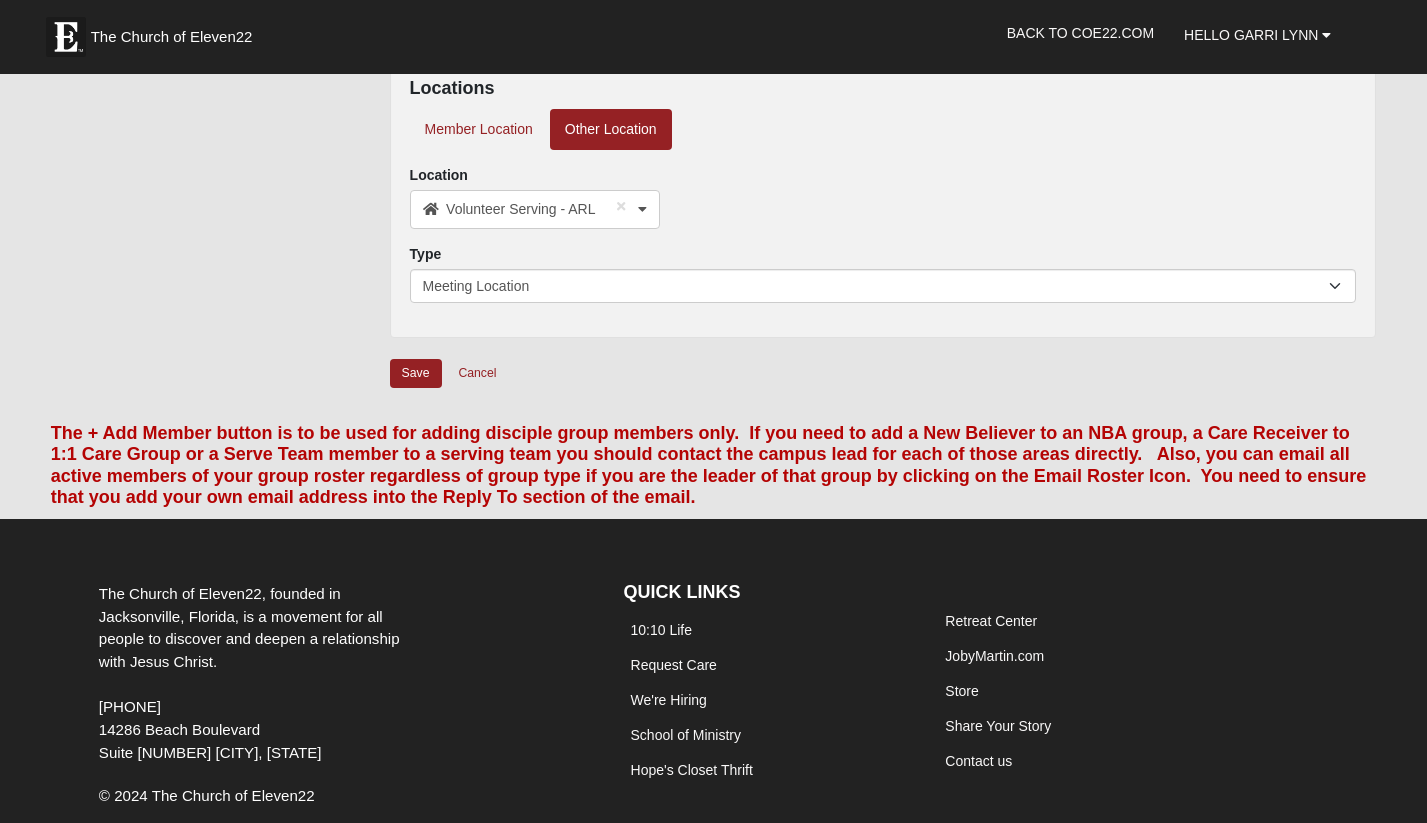 scroll, scrollTop: 1633, scrollLeft: 0, axis: vertical 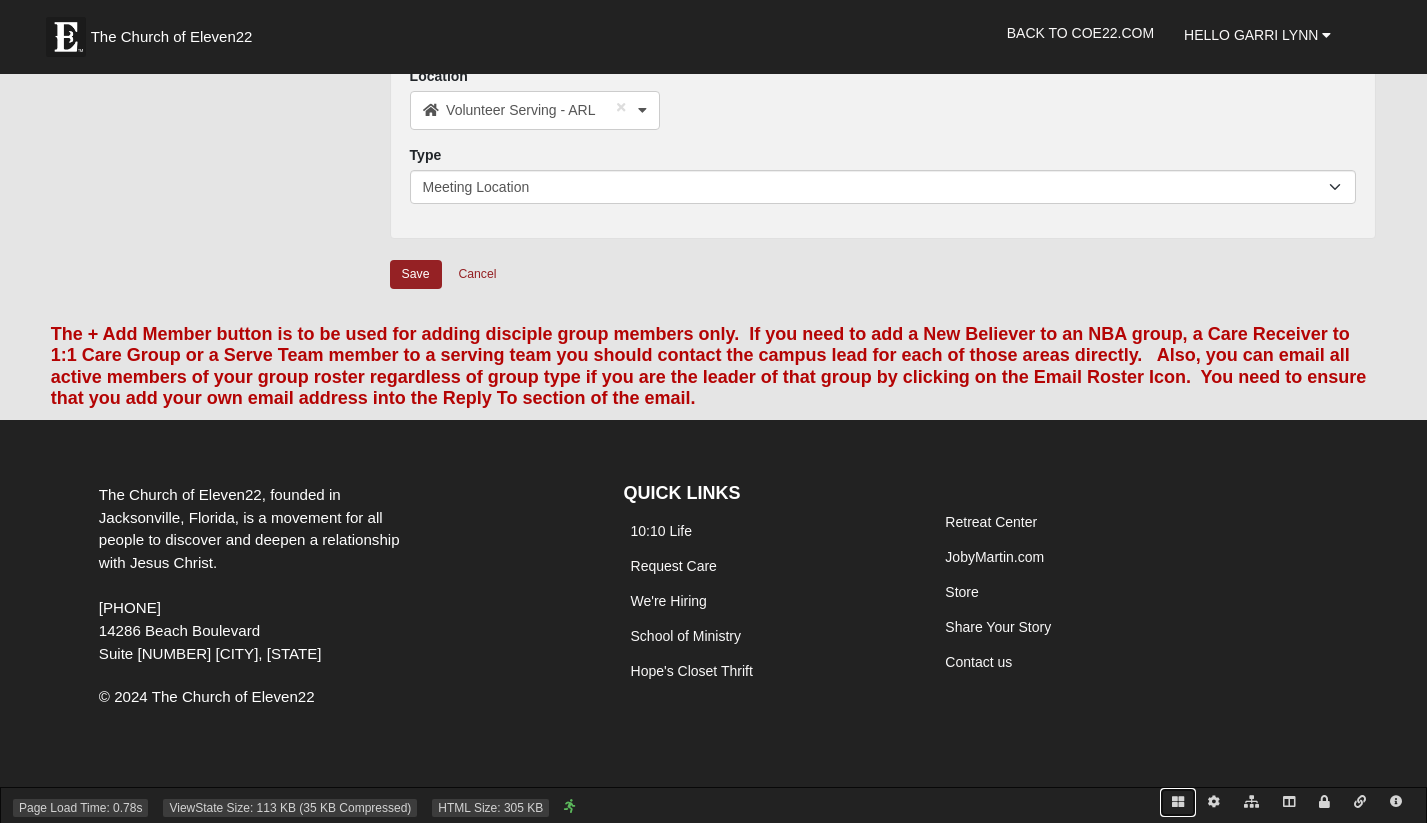 click at bounding box center (1178, 802) 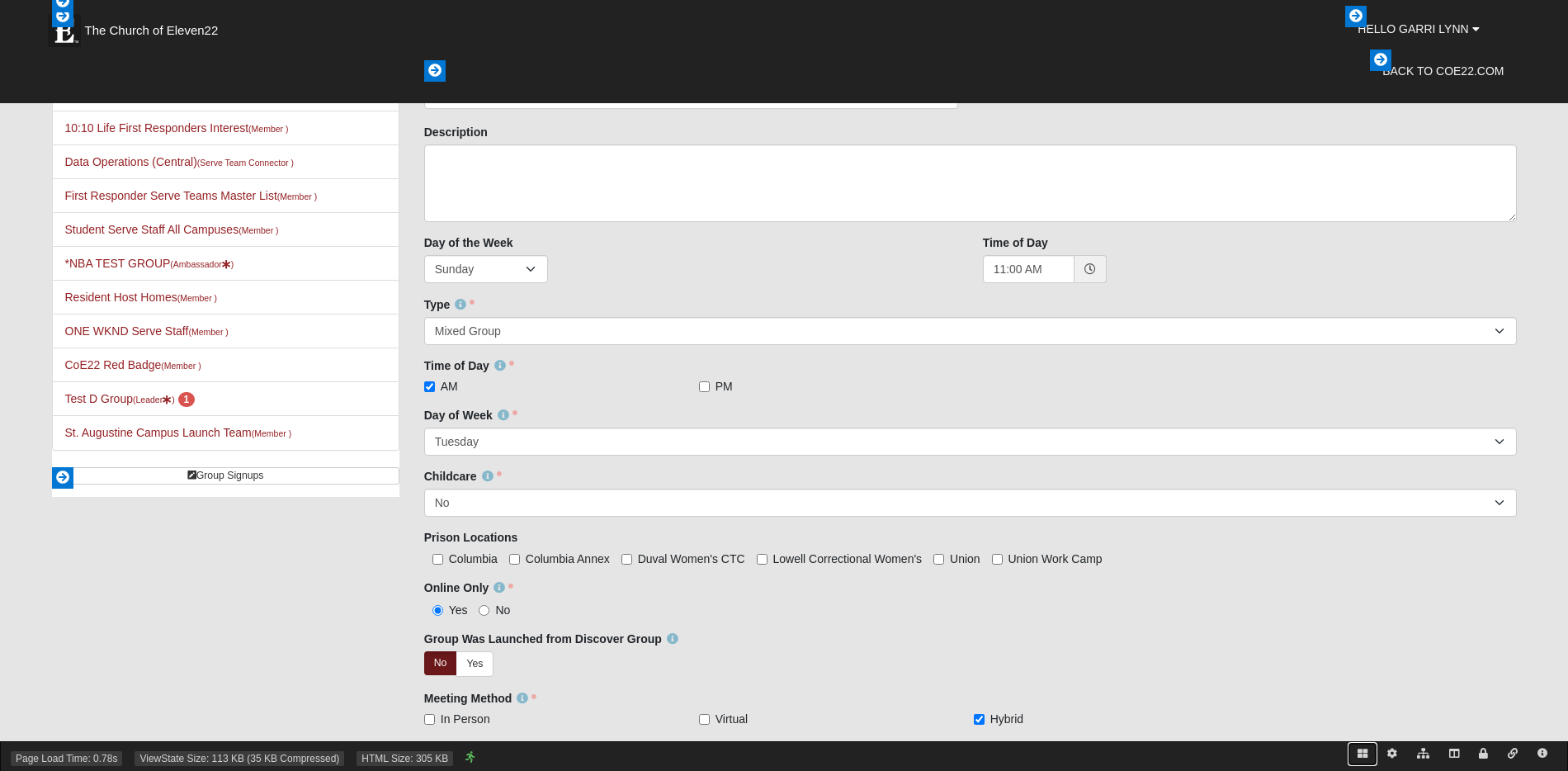 scroll, scrollTop: 88, scrollLeft: 0, axis: vertical 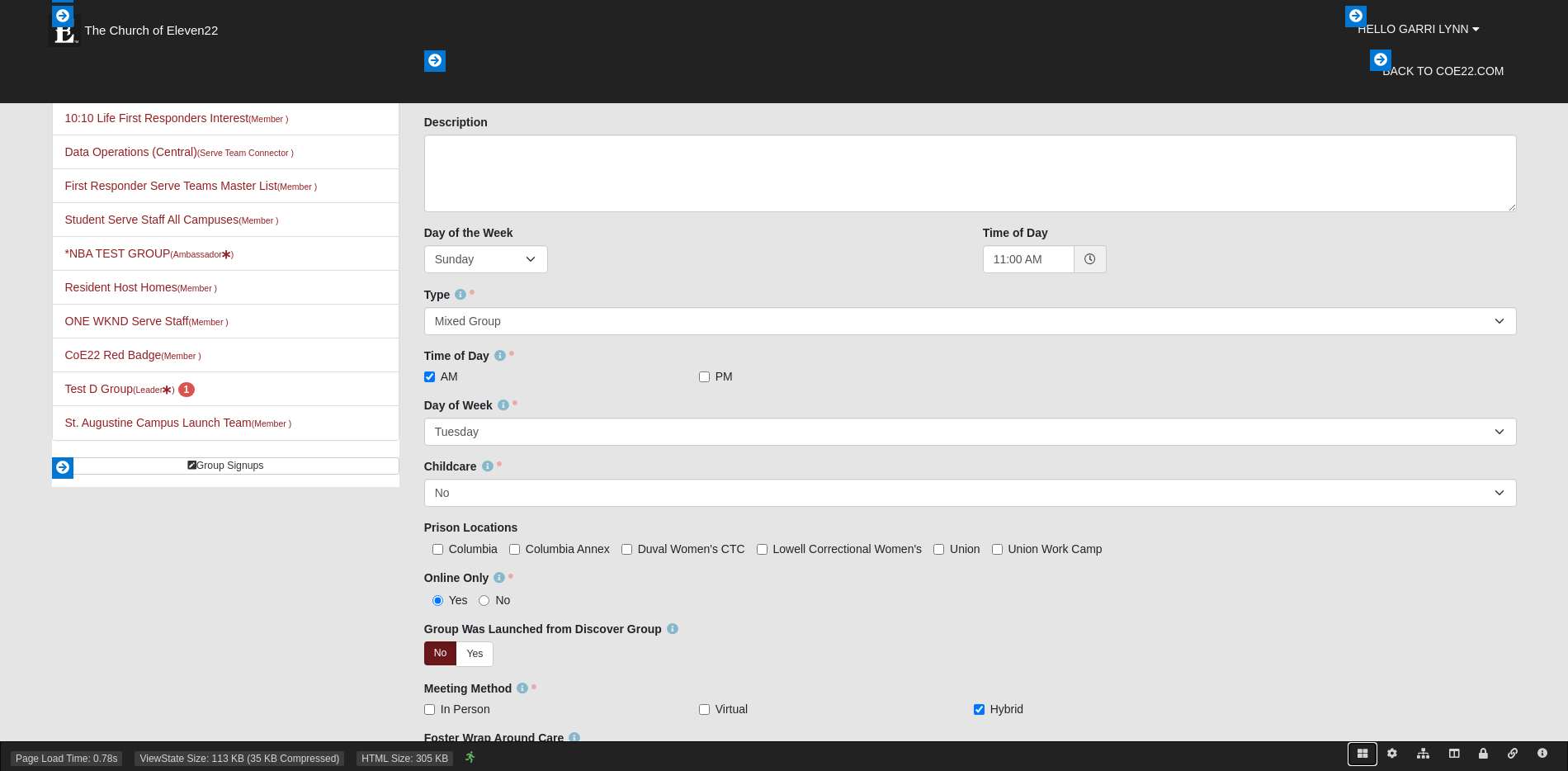 click at bounding box center [1363, 754] 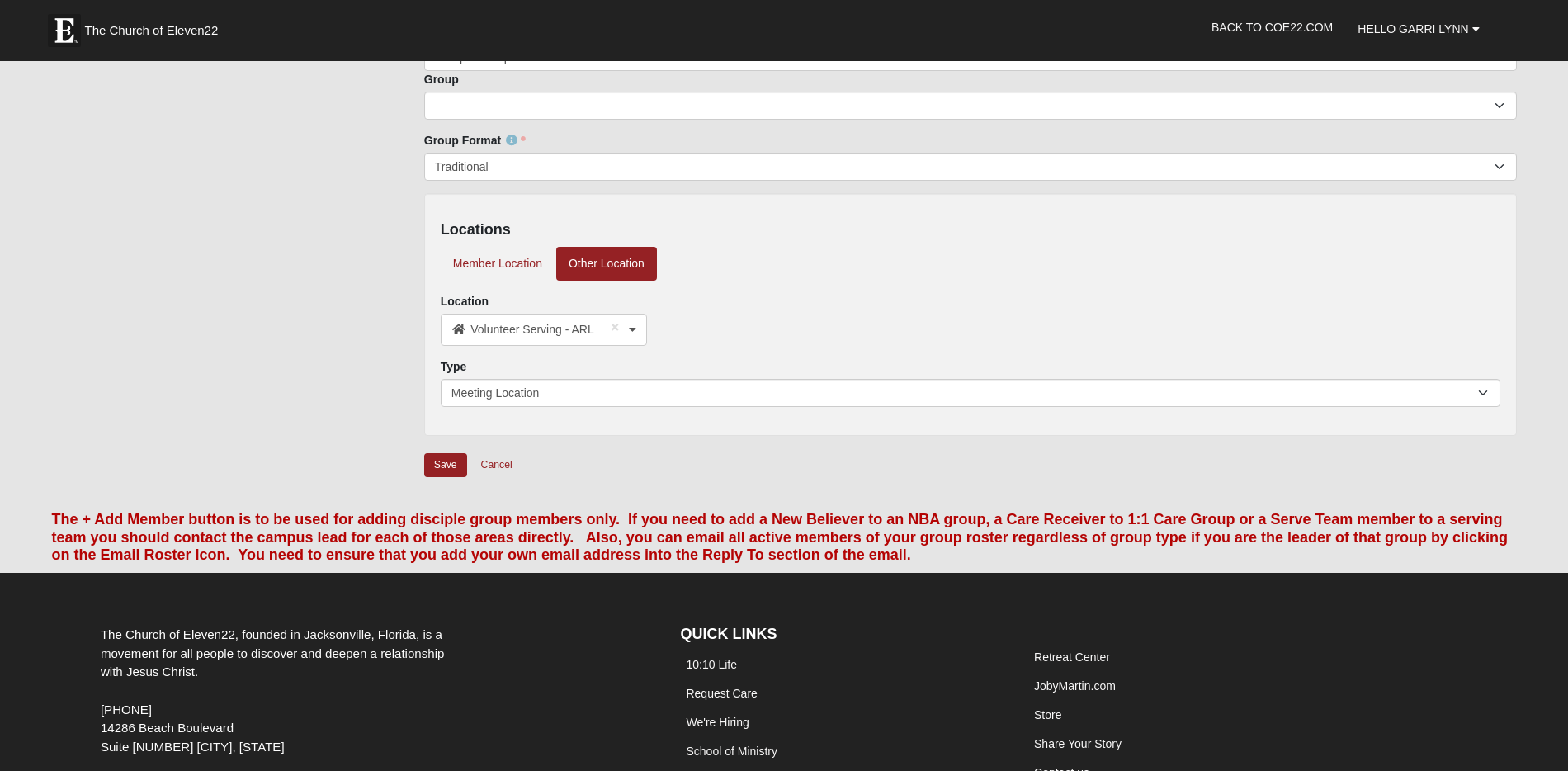 scroll, scrollTop: 1104, scrollLeft: 0, axis: vertical 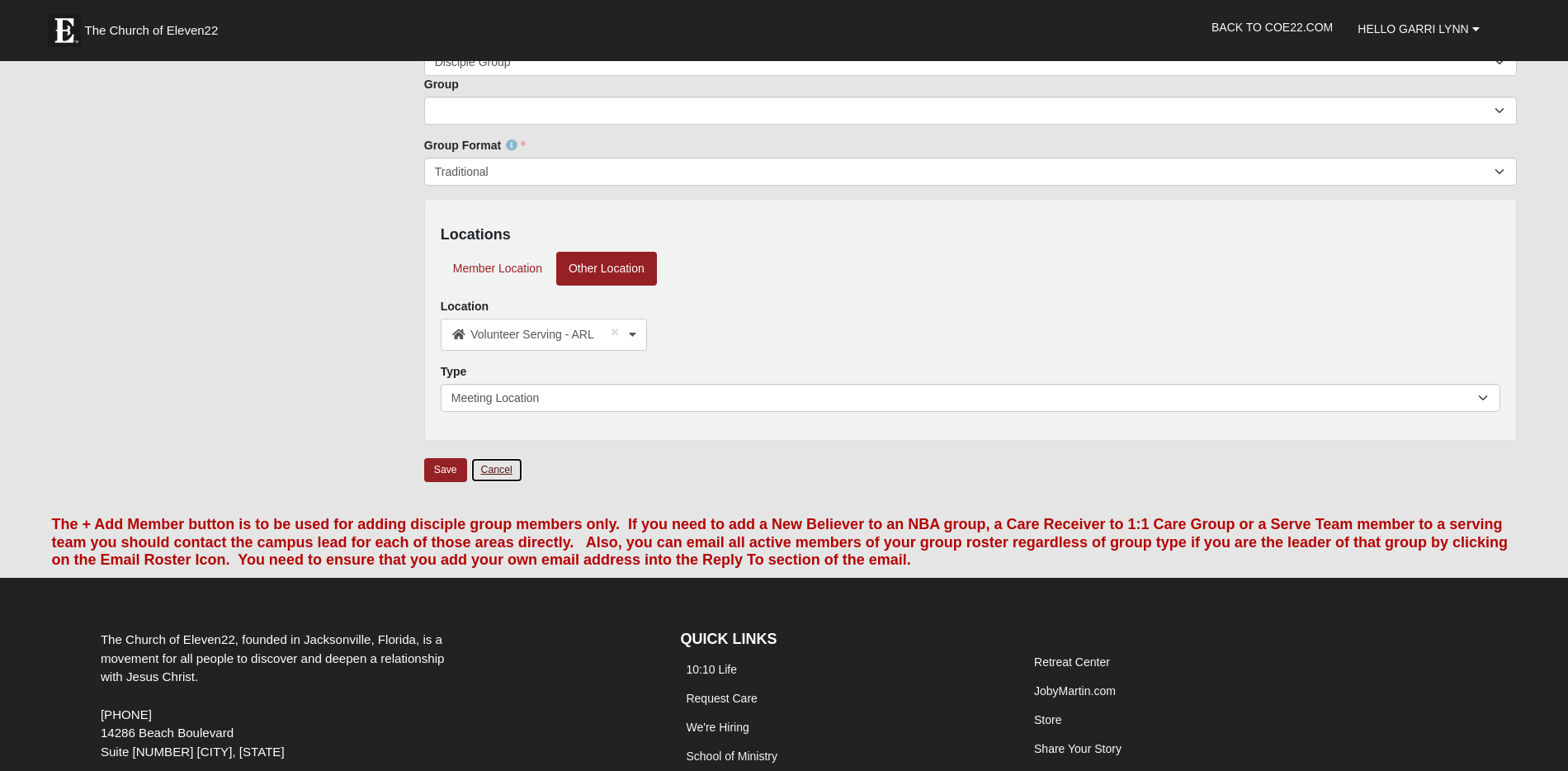 click on "Cancel" at bounding box center (497, 470) 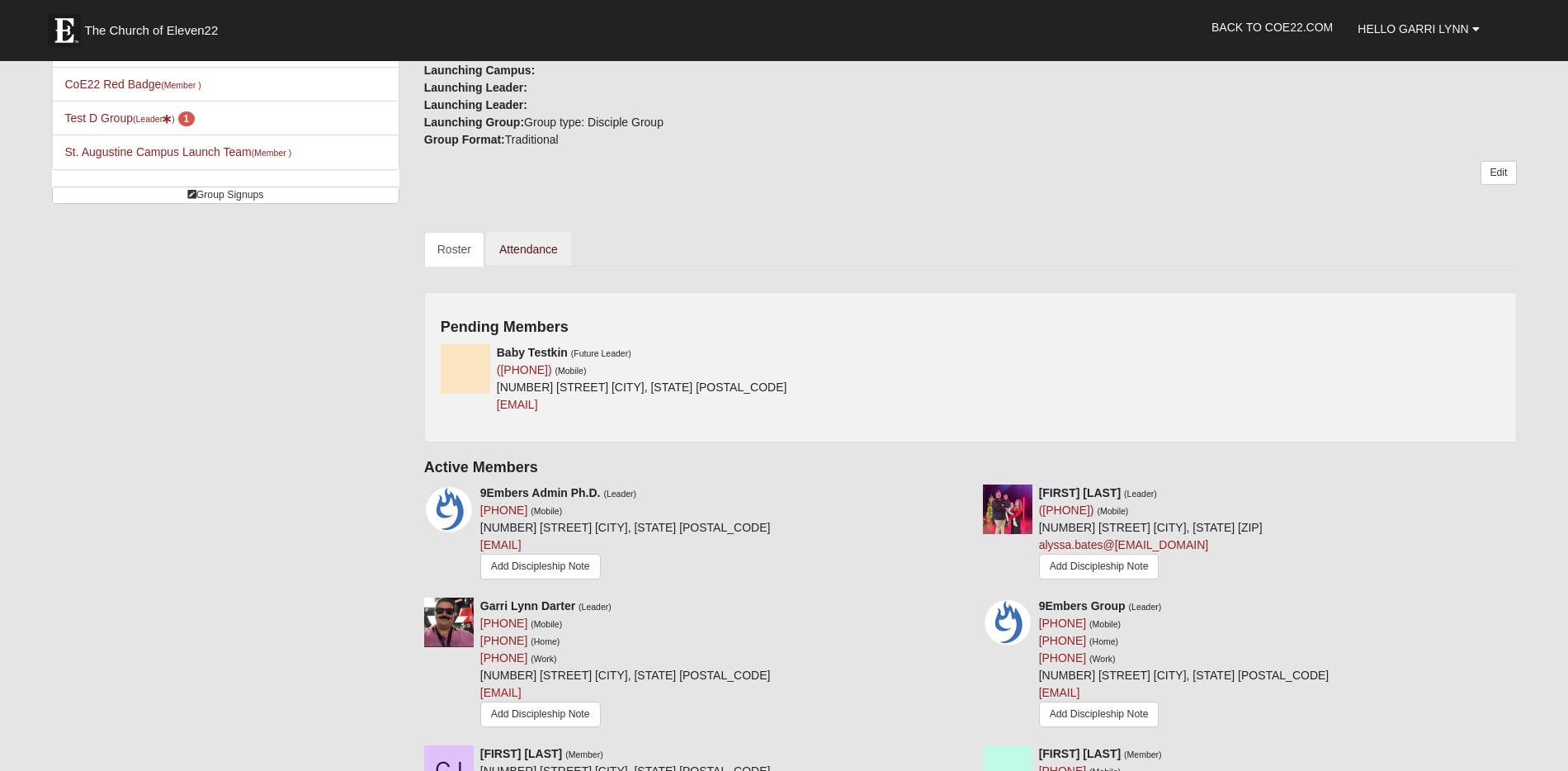 scroll, scrollTop: 359, scrollLeft: 0, axis: vertical 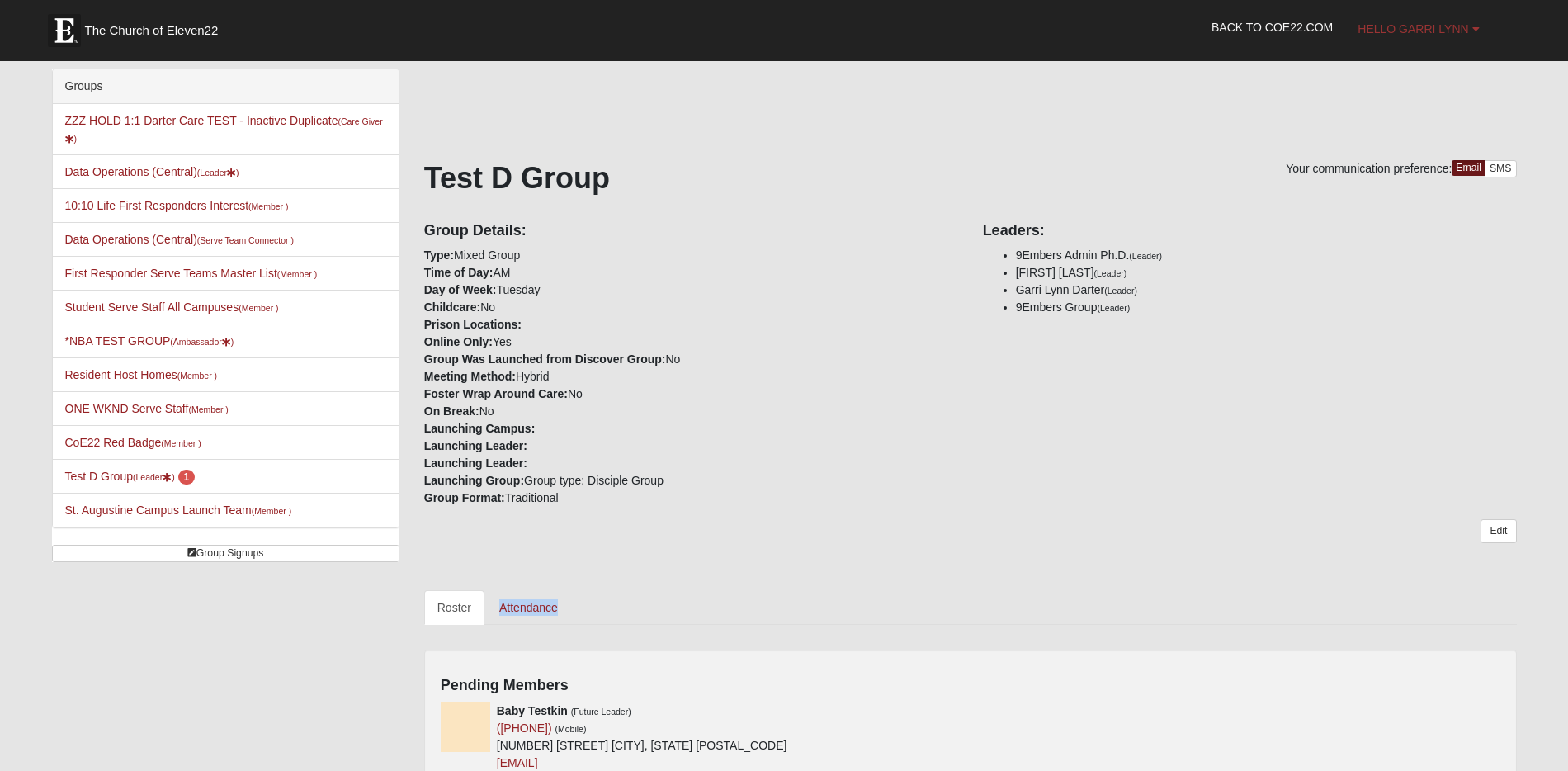 click on "Hello Garri Lynn" at bounding box center (1413, 29) 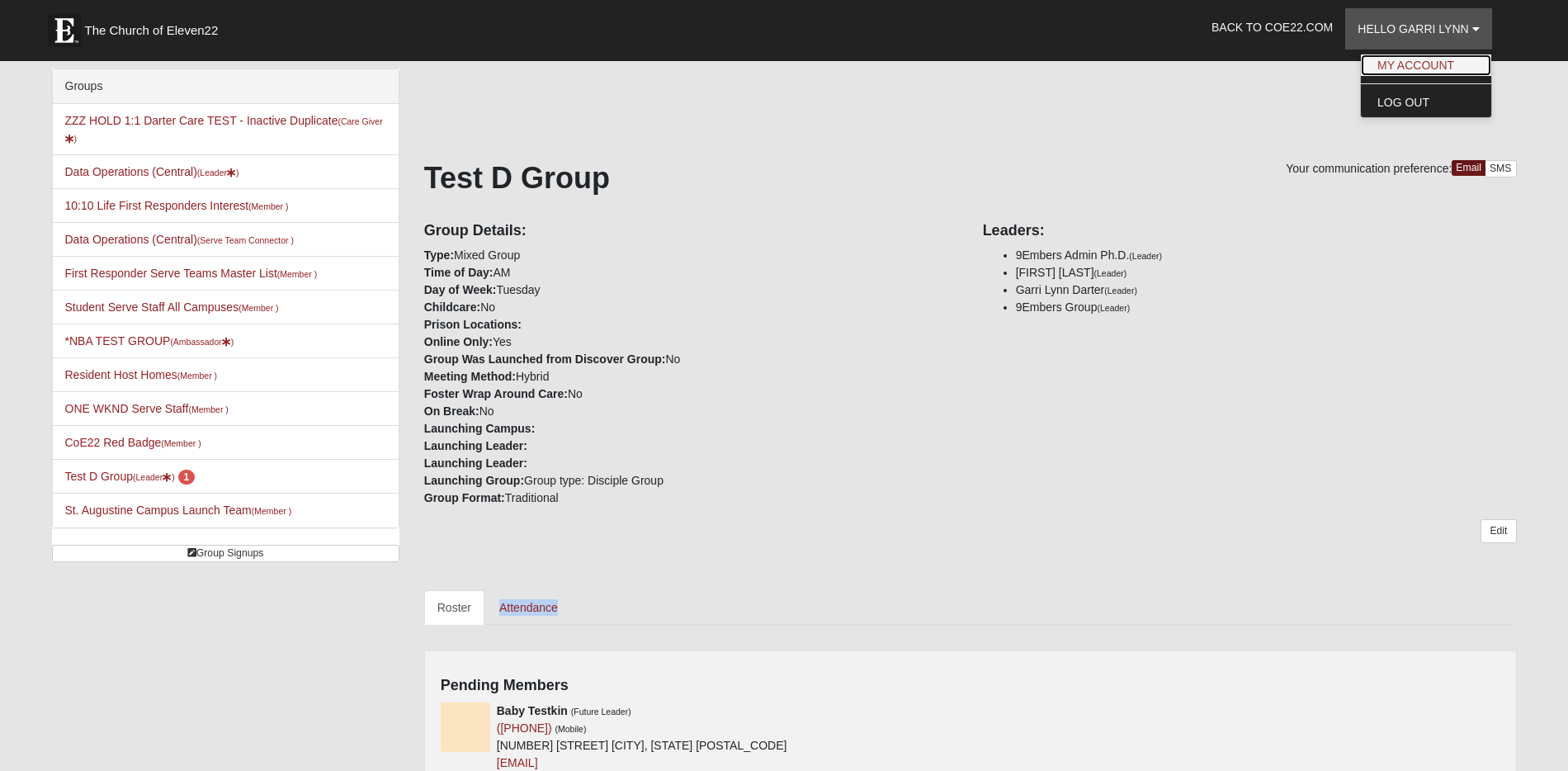 click on "My Account" at bounding box center (1426, 65) 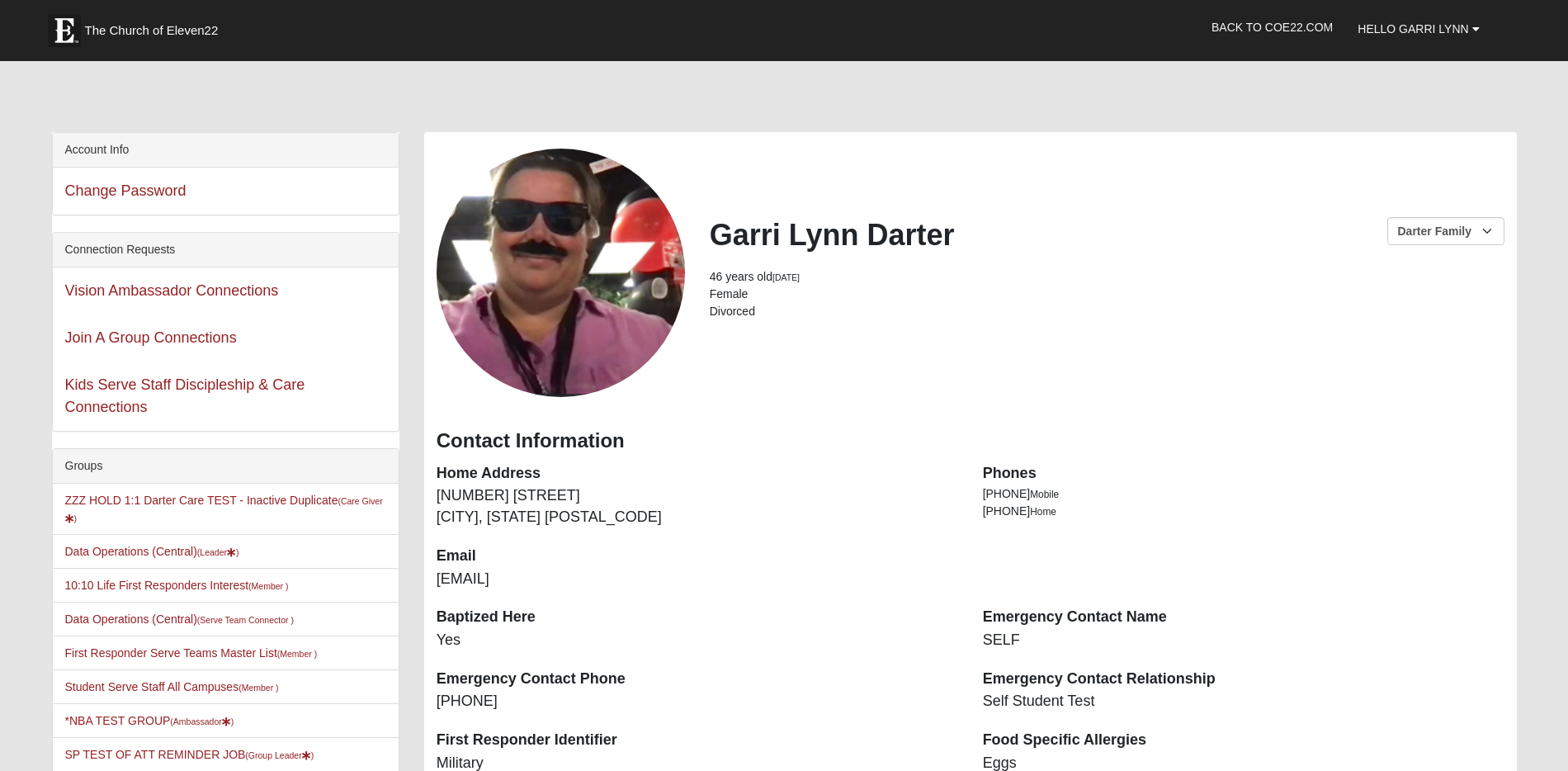 scroll, scrollTop: 0, scrollLeft: 0, axis: both 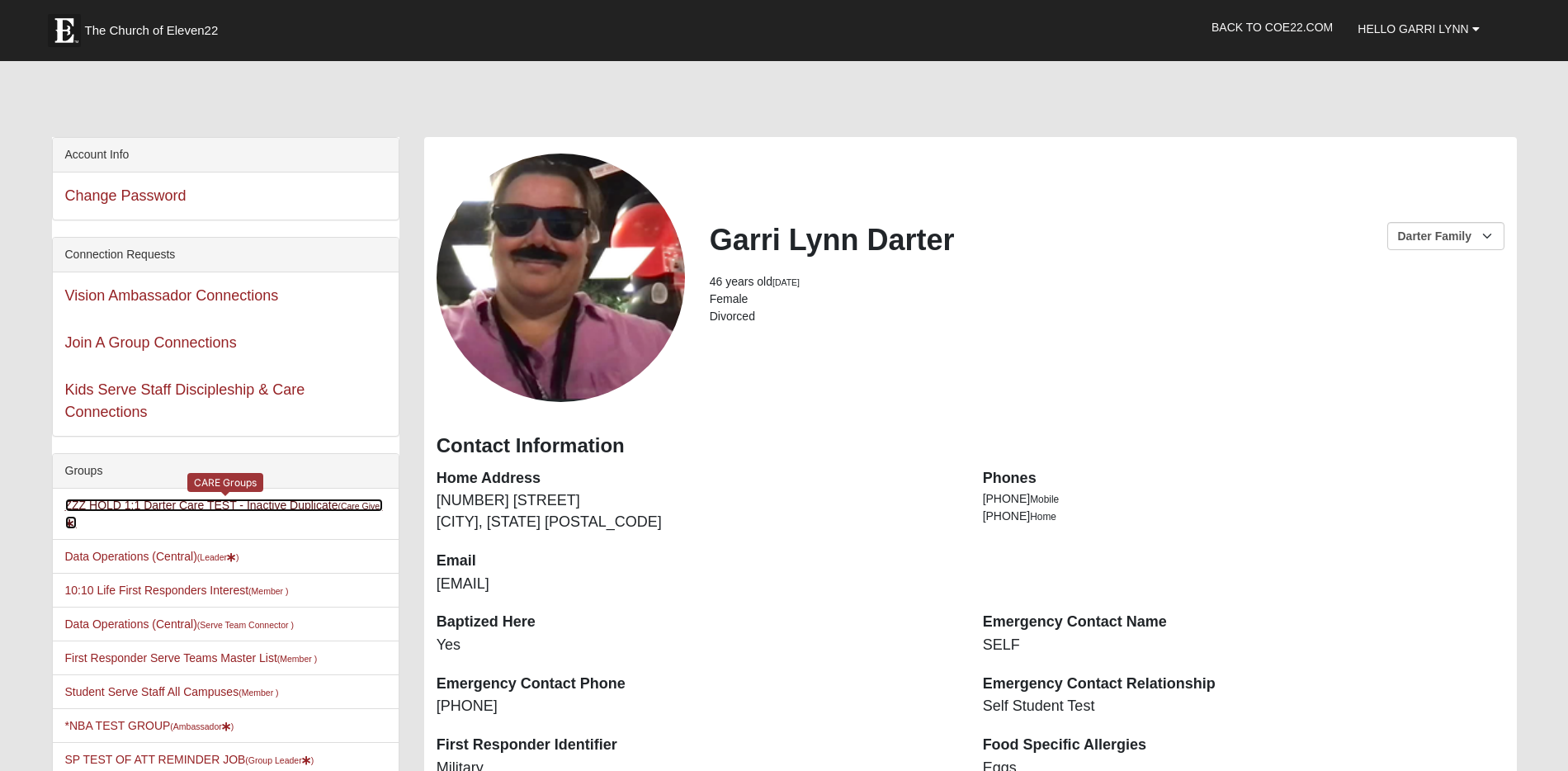 click on "ZZZ HOLD 1:1 Darter Care TEST - Inactive Duplicate  (Care Giver
)" at bounding box center (224, 513) 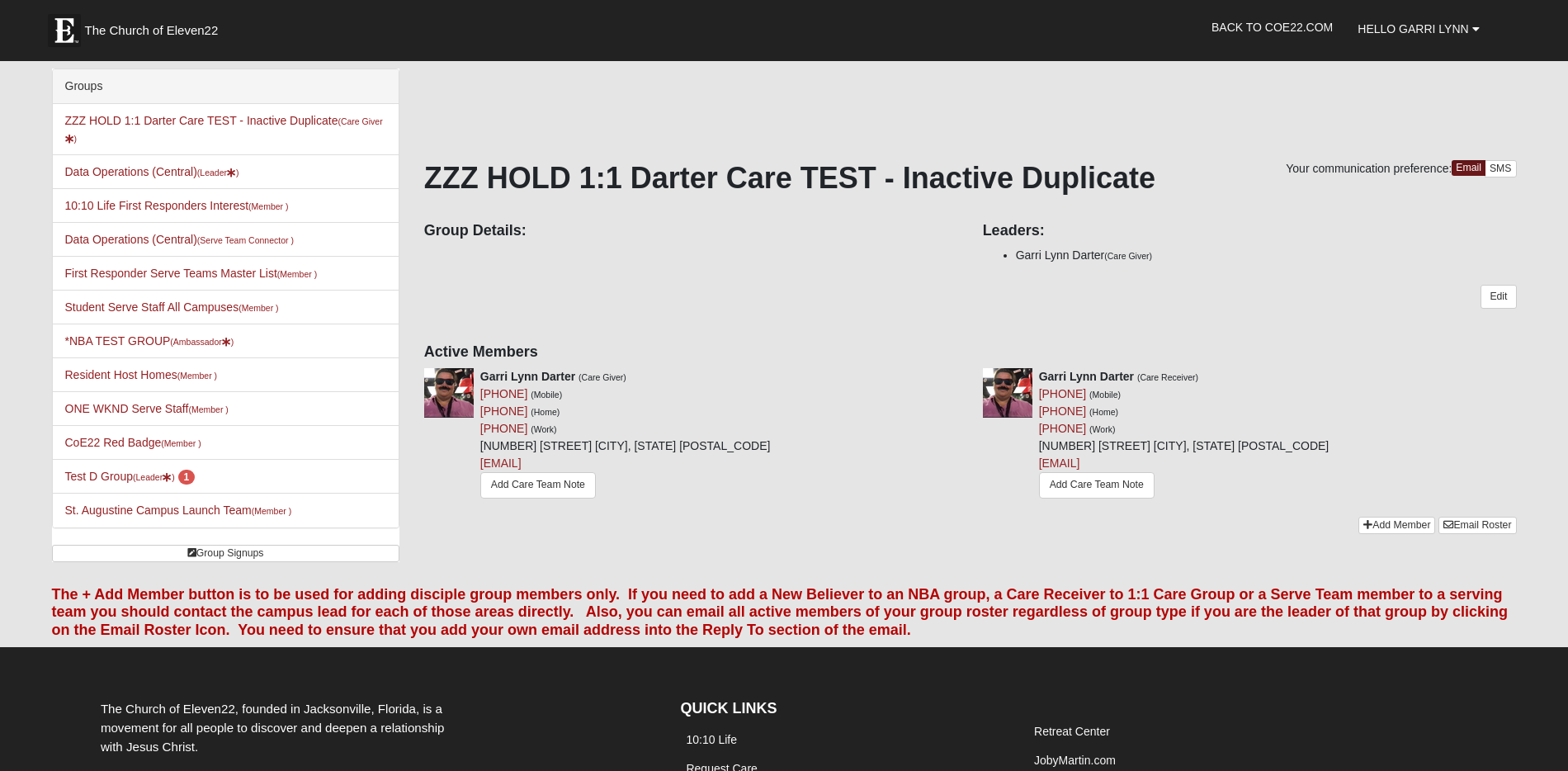 scroll, scrollTop: 0, scrollLeft: 0, axis: both 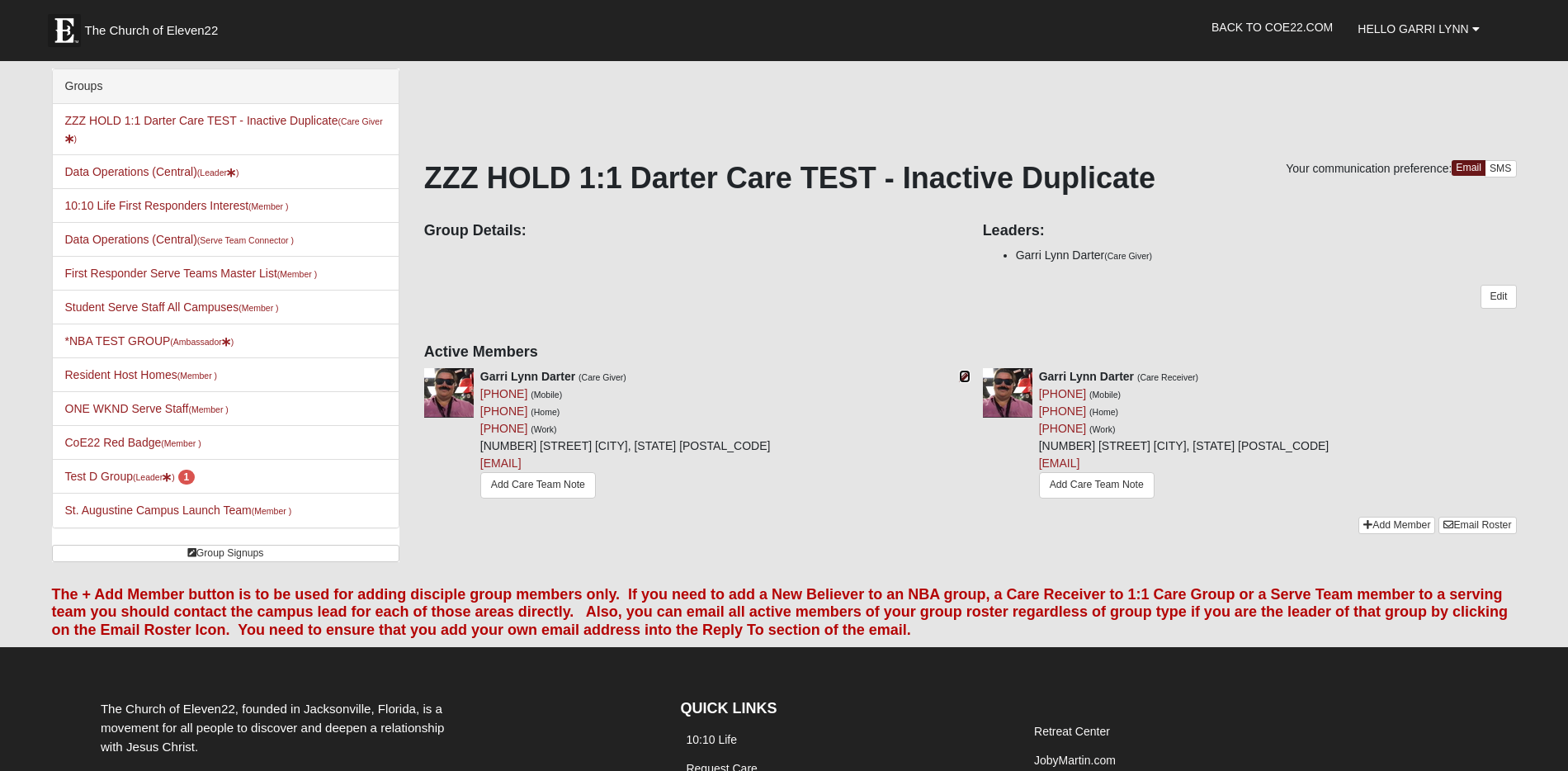 click at bounding box center [965, 376] 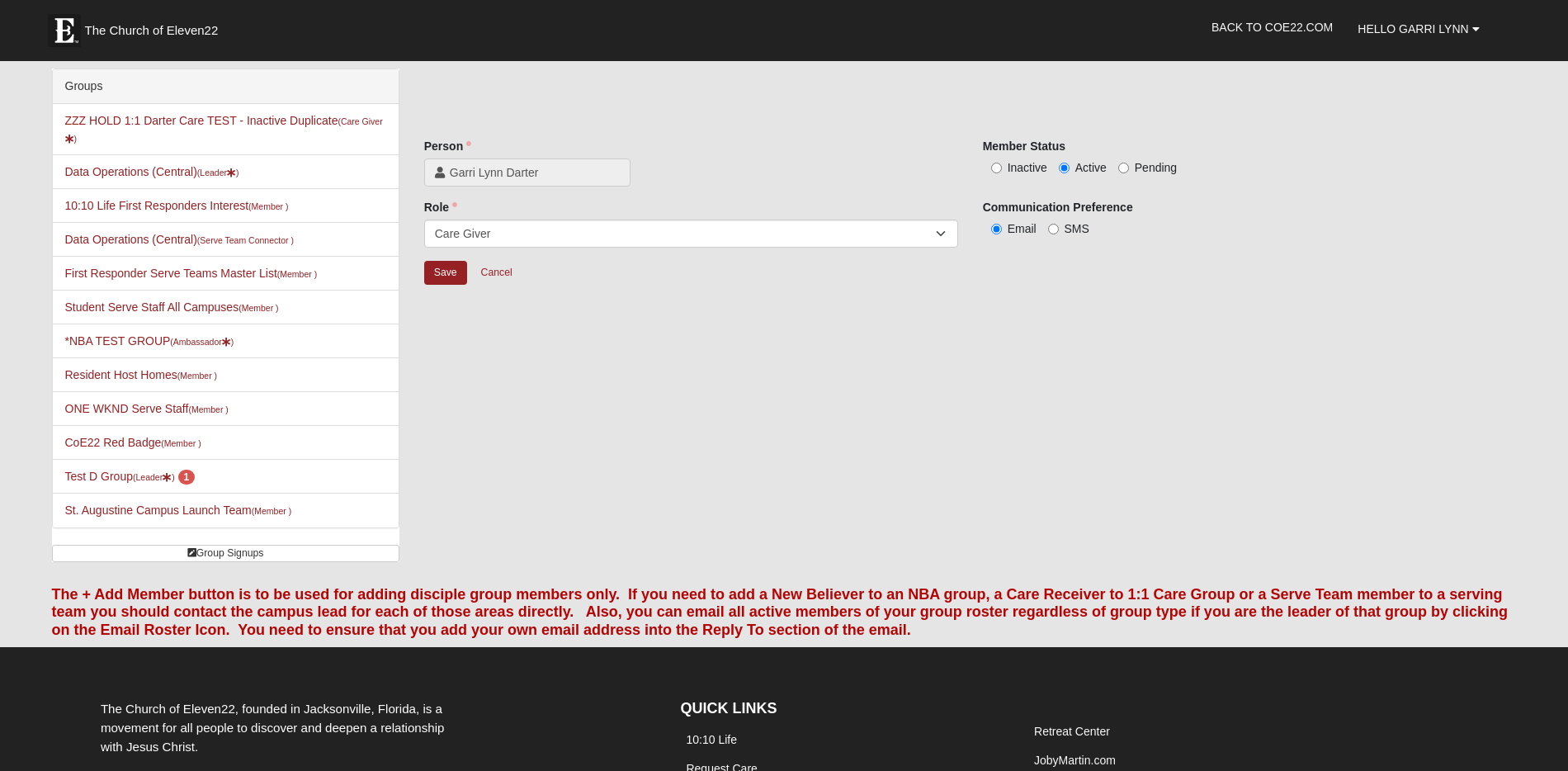click on "Save
Cancel" at bounding box center (971, 284) 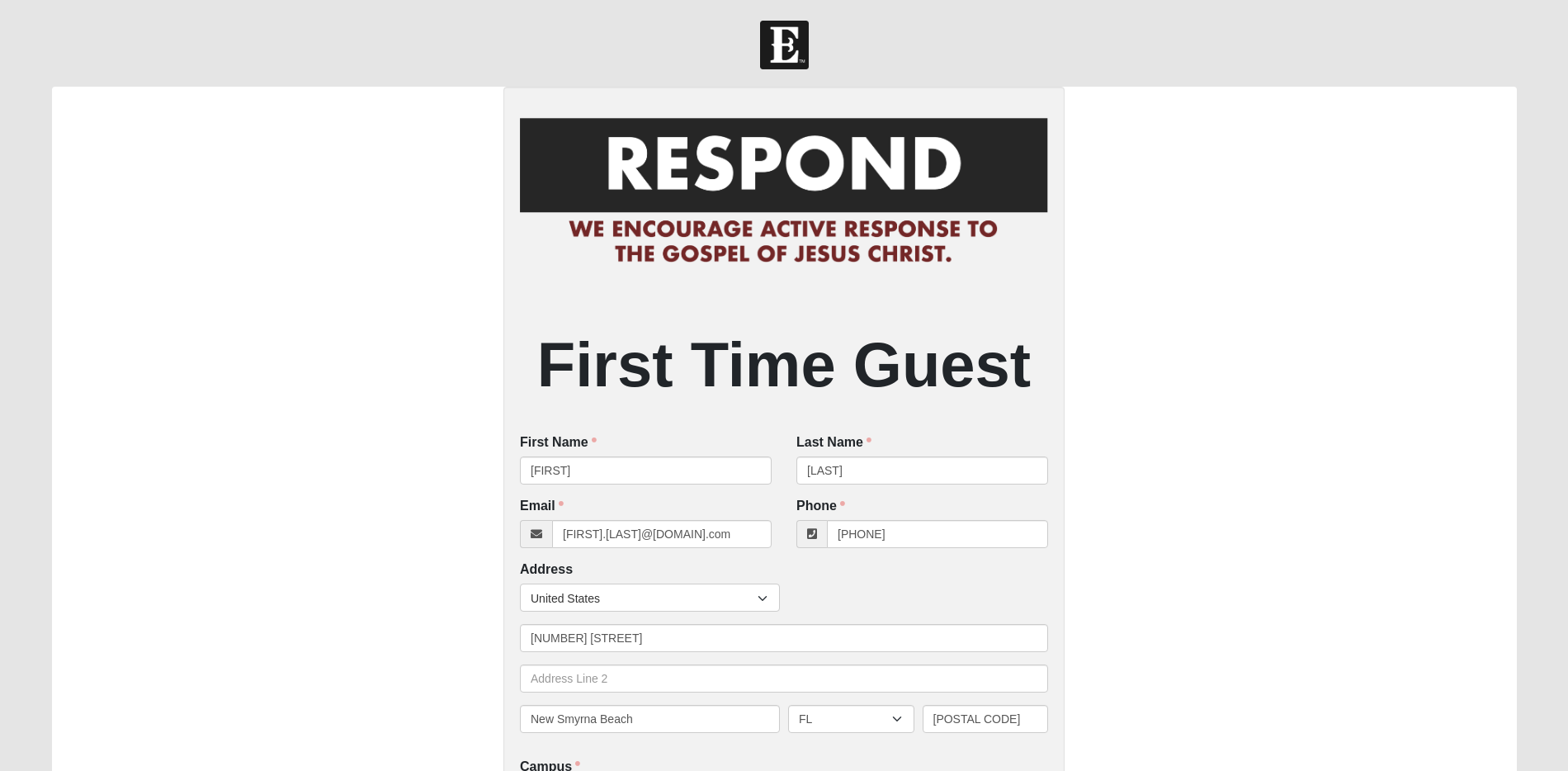 scroll, scrollTop: 0, scrollLeft: 0, axis: both 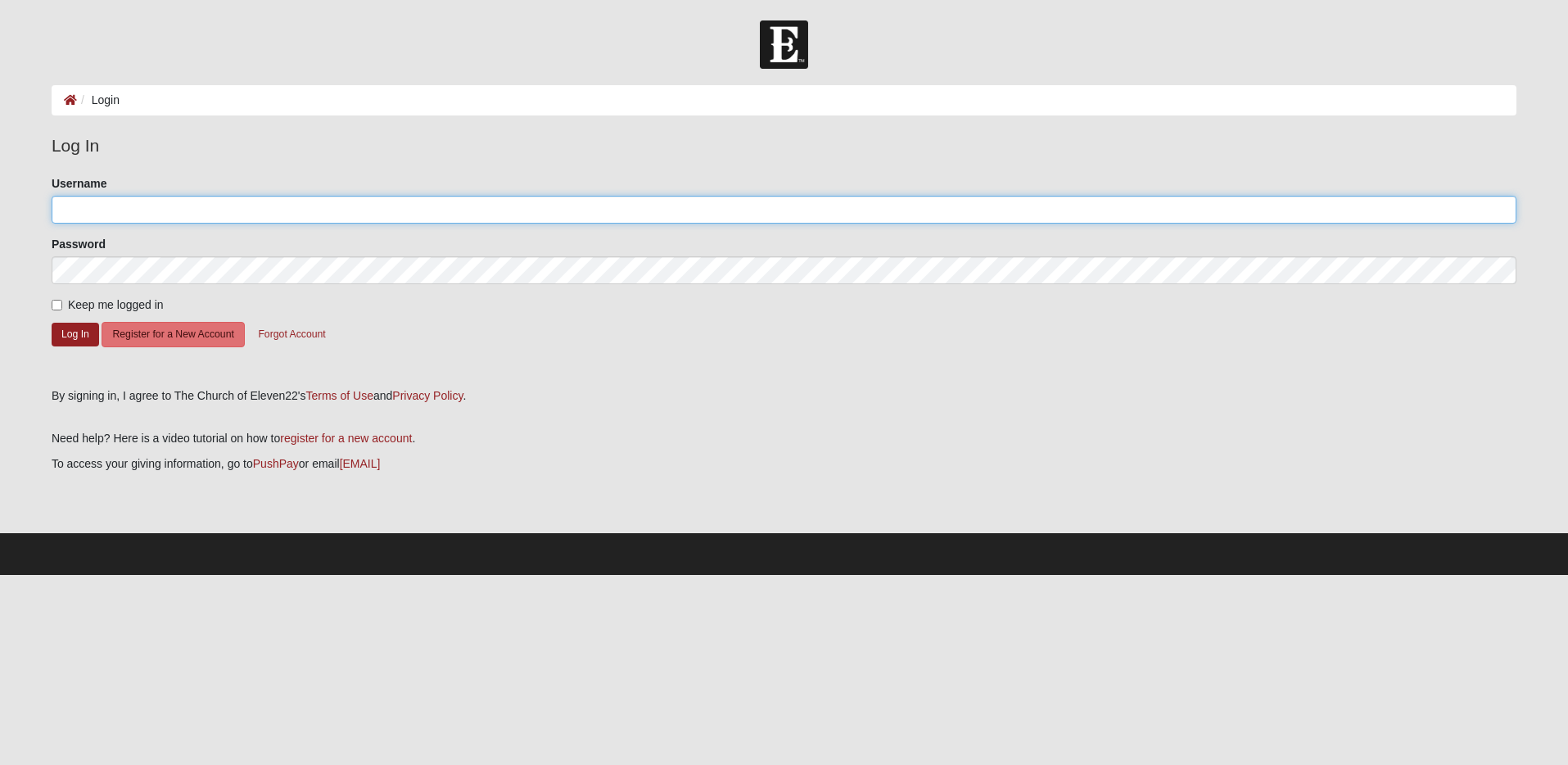 type on "gldarter" 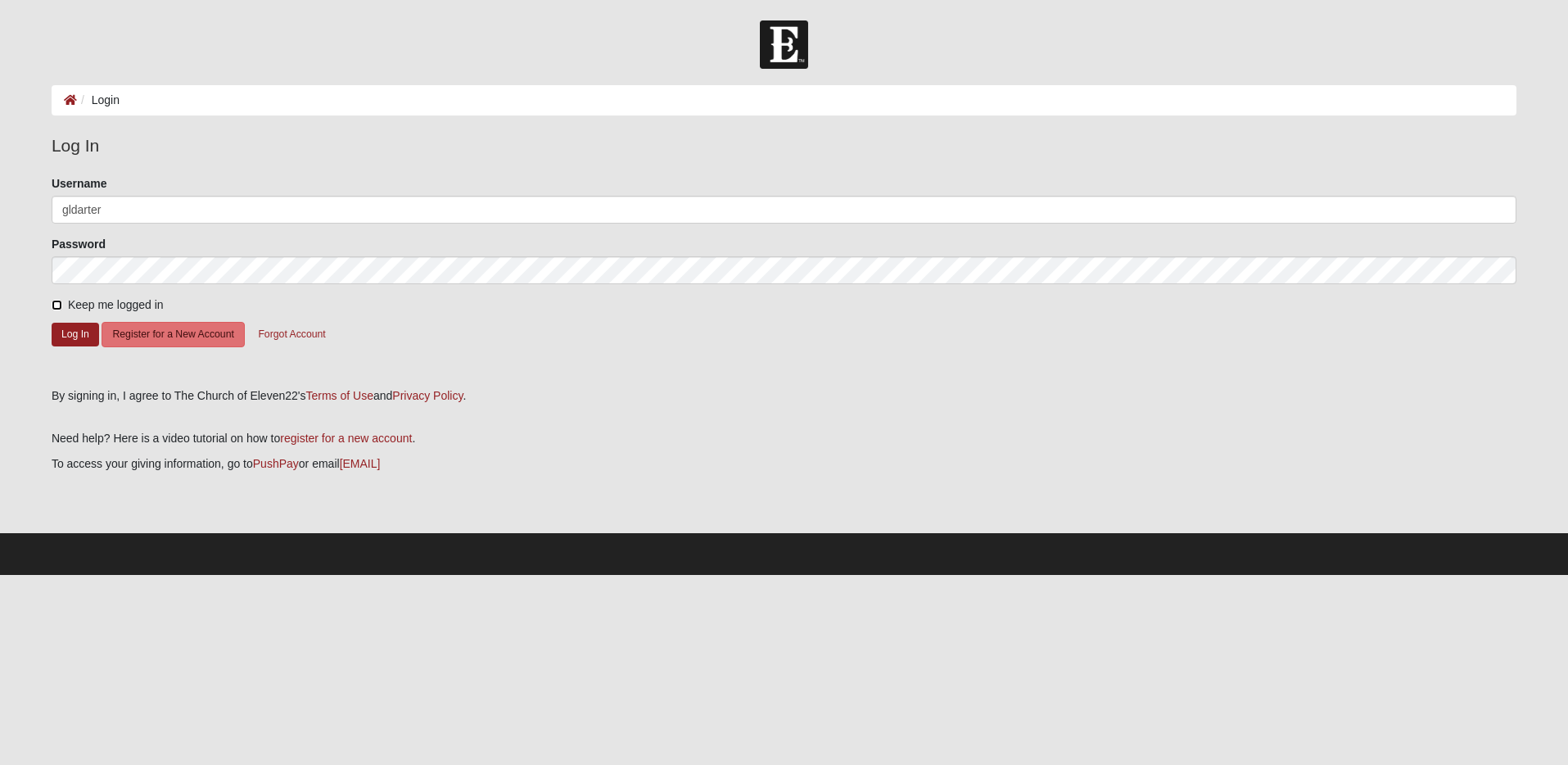 click on "Keep me logged in" at bounding box center (56, 305) 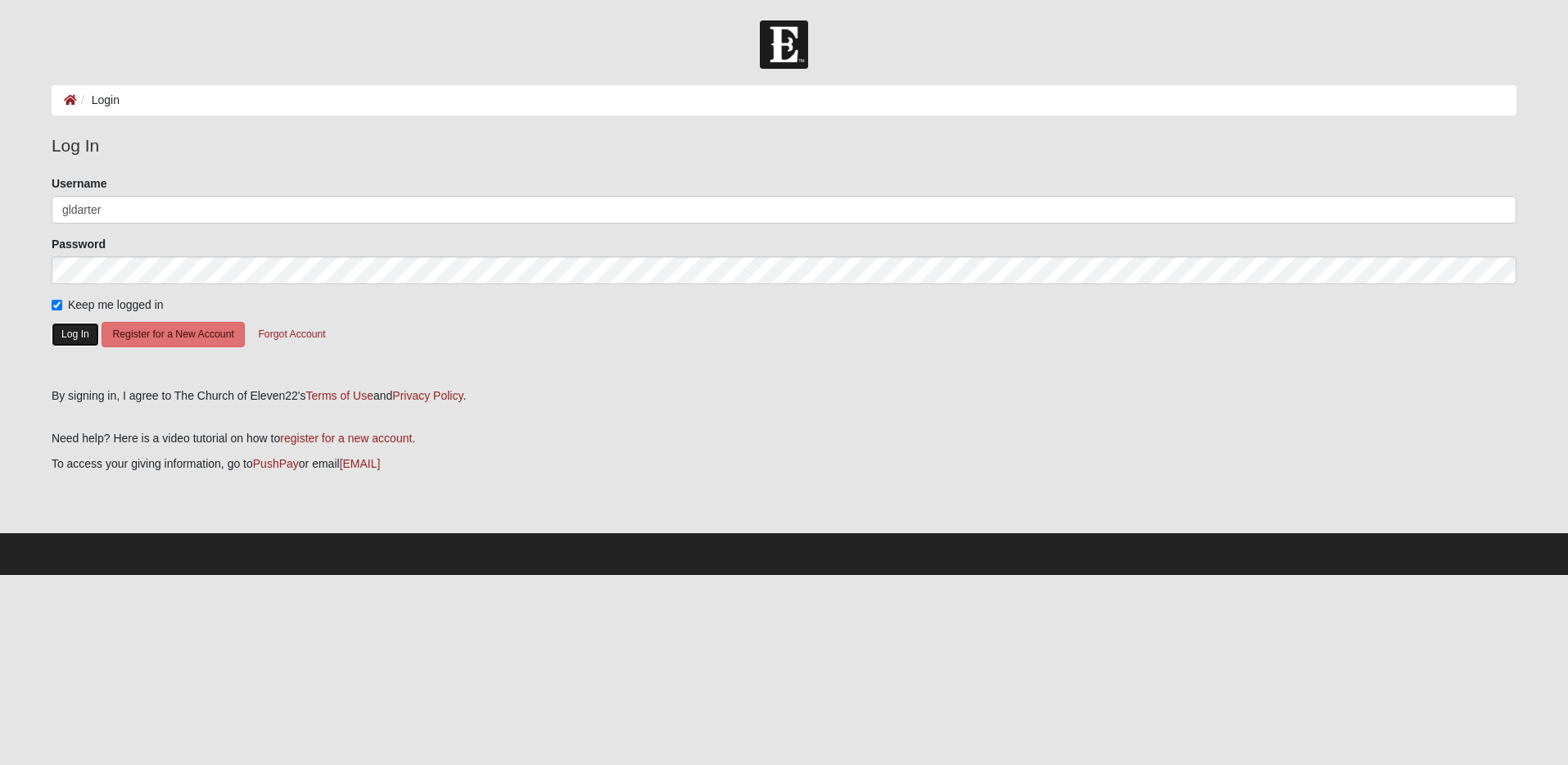 click on "Log In" 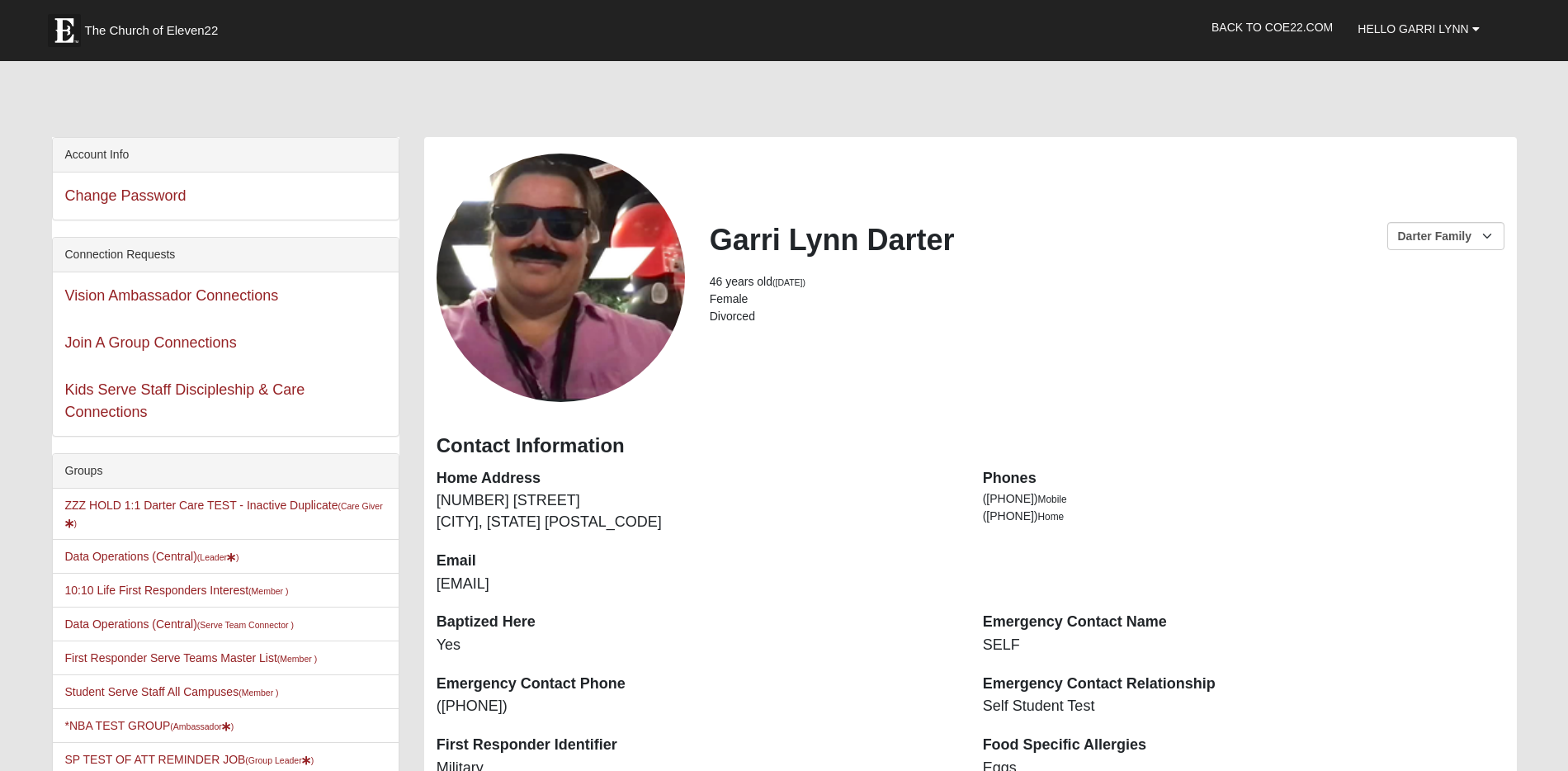 scroll, scrollTop: 0, scrollLeft: 0, axis: both 